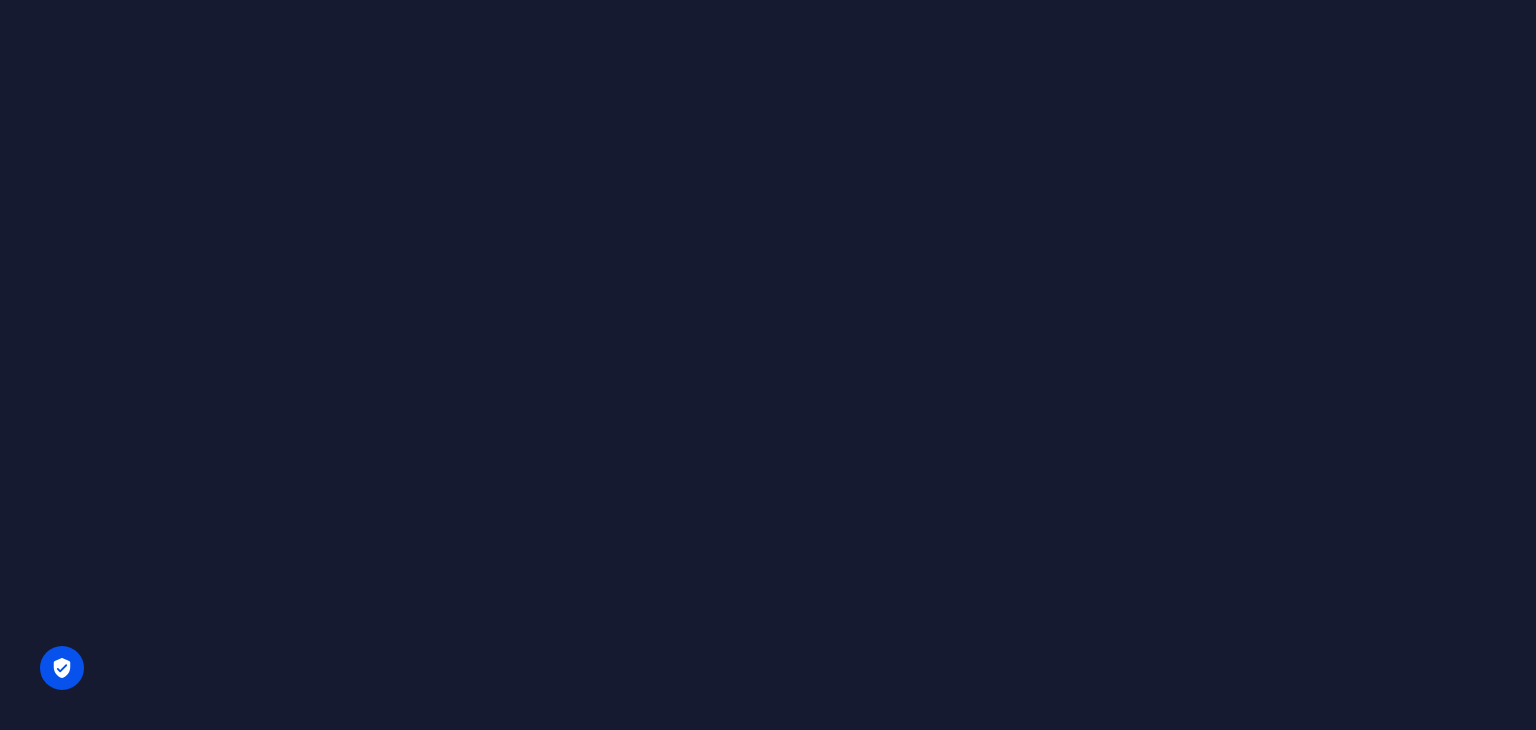 scroll, scrollTop: 0, scrollLeft: 0, axis: both 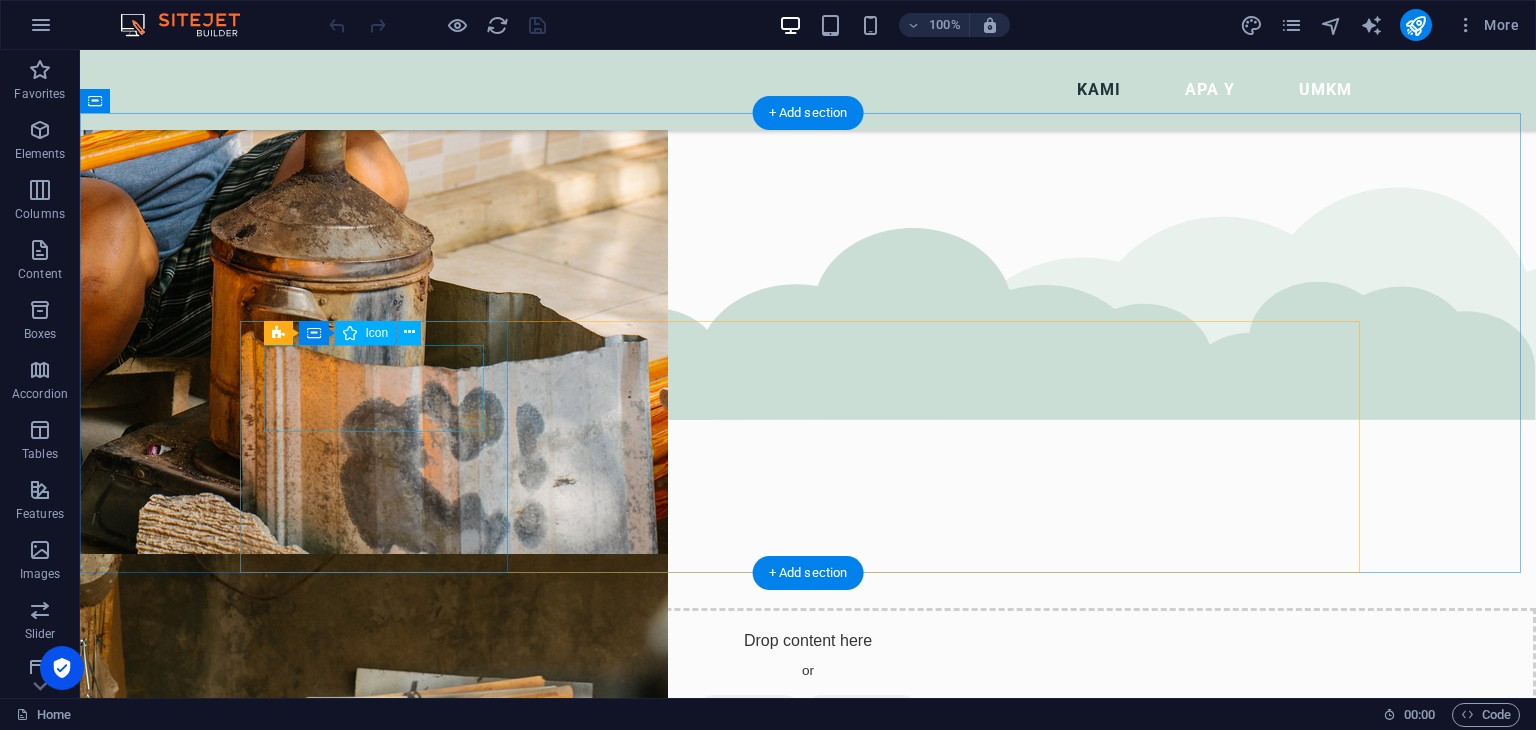 click at bounding box center (382, 1001) 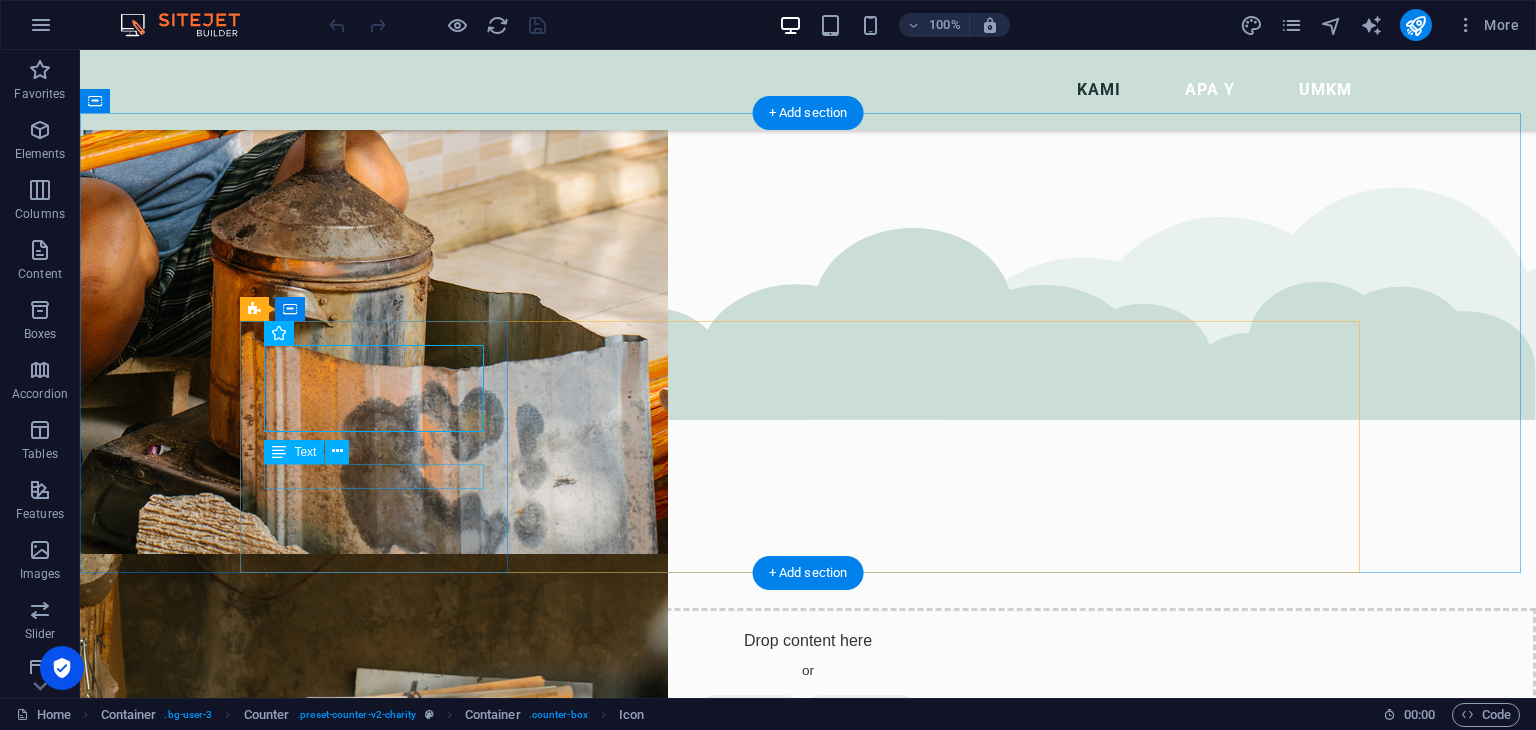 click on "Jumlah Warga Kami" at bounding box center (382, 1093) 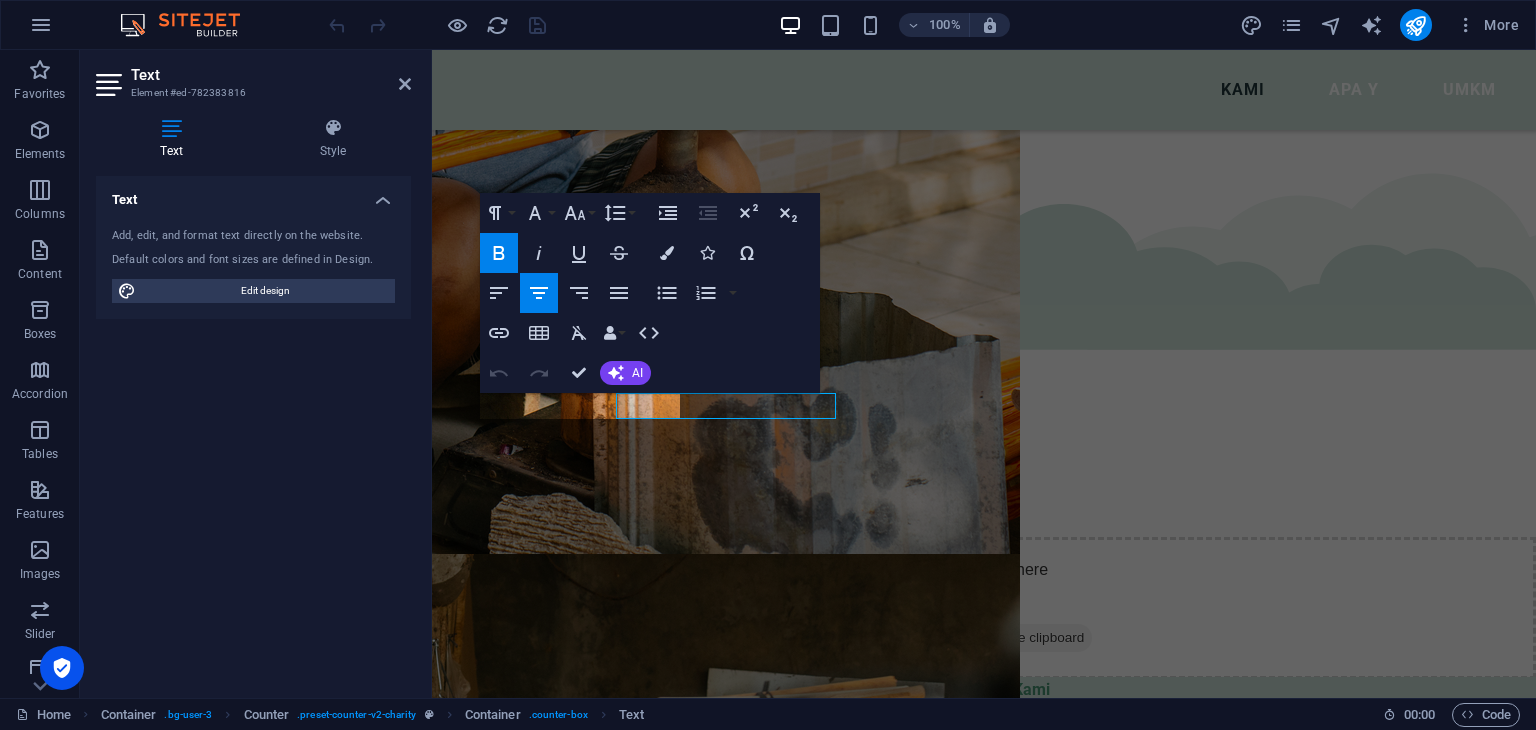 scroll, scrollTop: 1694, scrollLeft: 0, axis: vertical 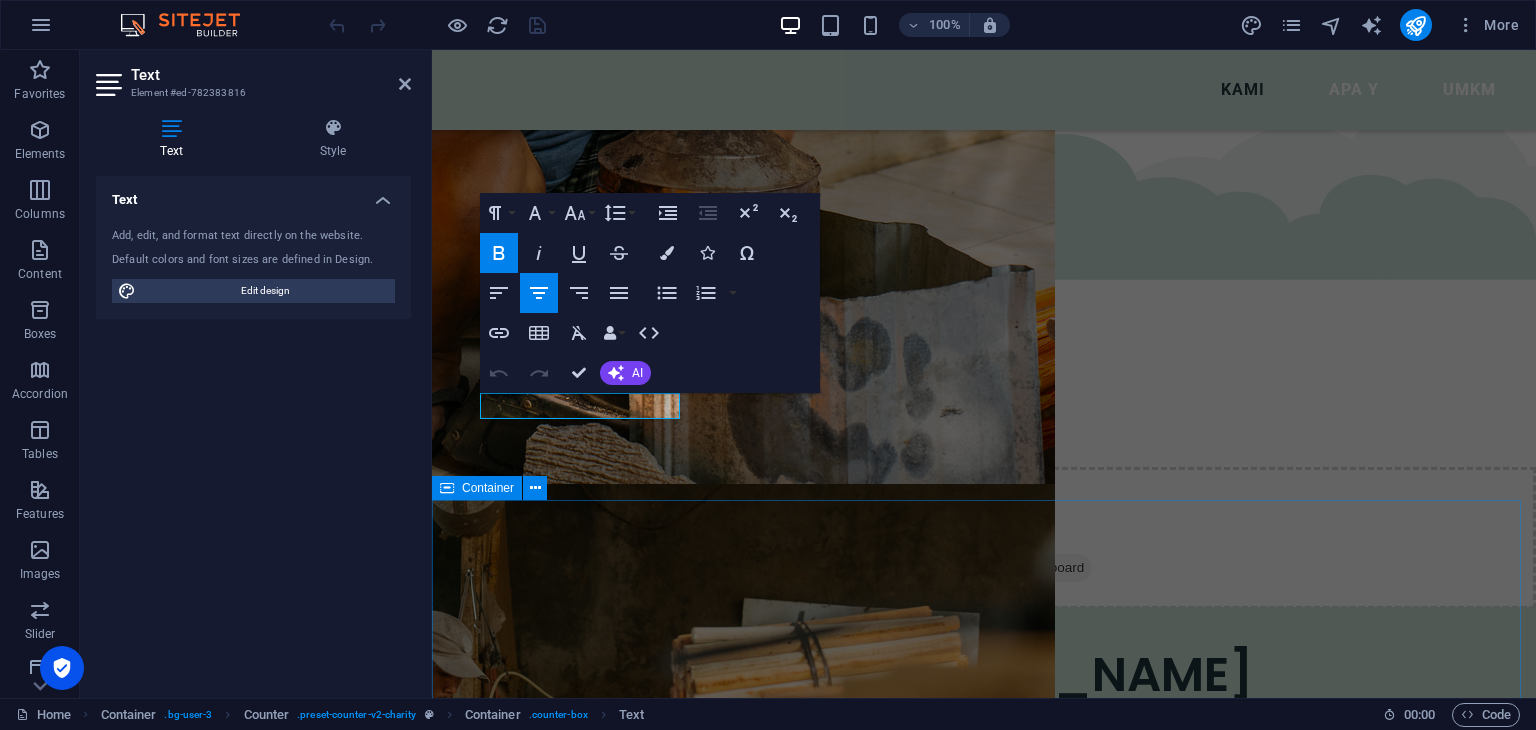 click on "Drop content here or  Add elements  Paste clipboard" at bounding box center [984, 2066] 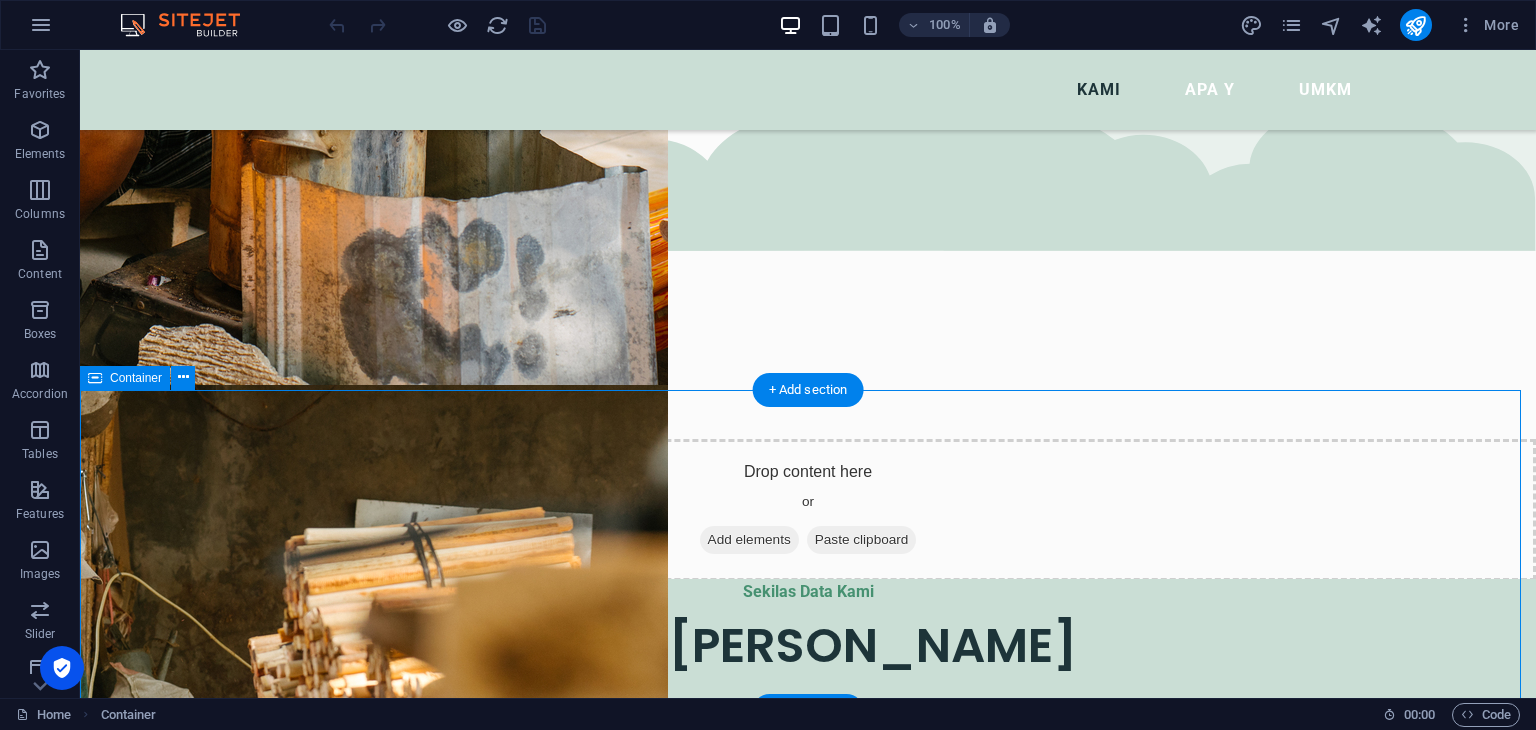 scroll, scrollTop: 1792, scrollLeft: 0, axis: vertical 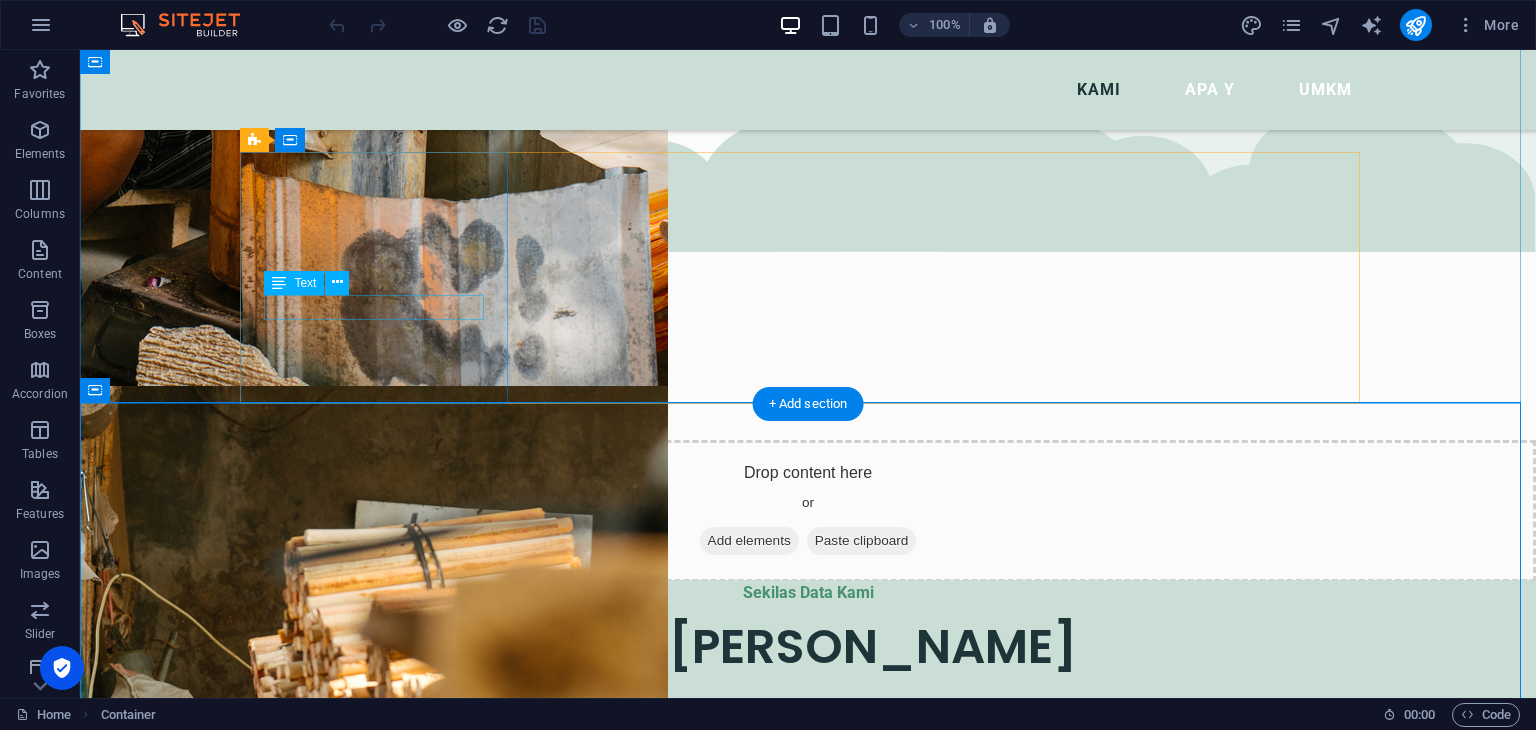 click on "Jumlah Warga Kami" at bounding box center (382, 925) 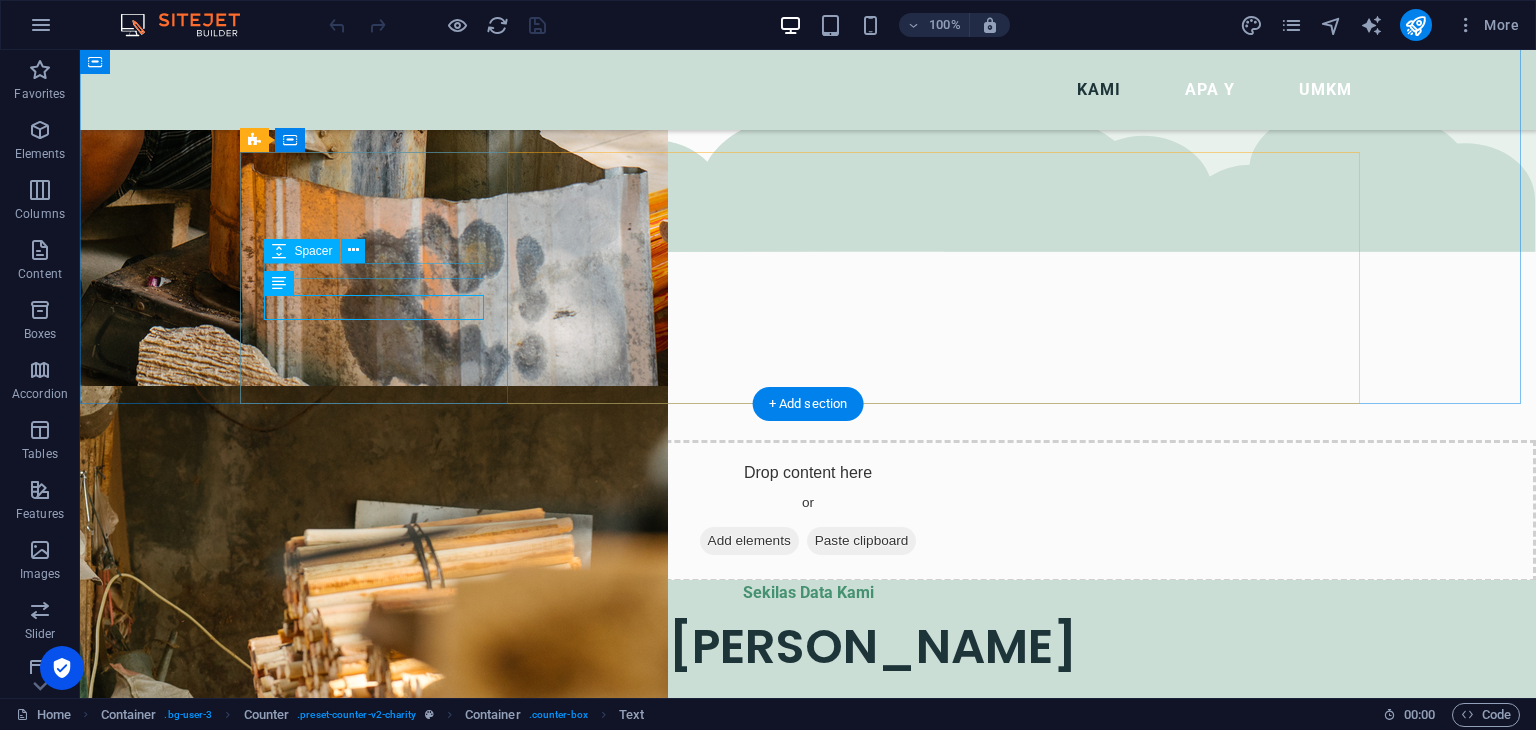 click at bounding box center (382, 888) 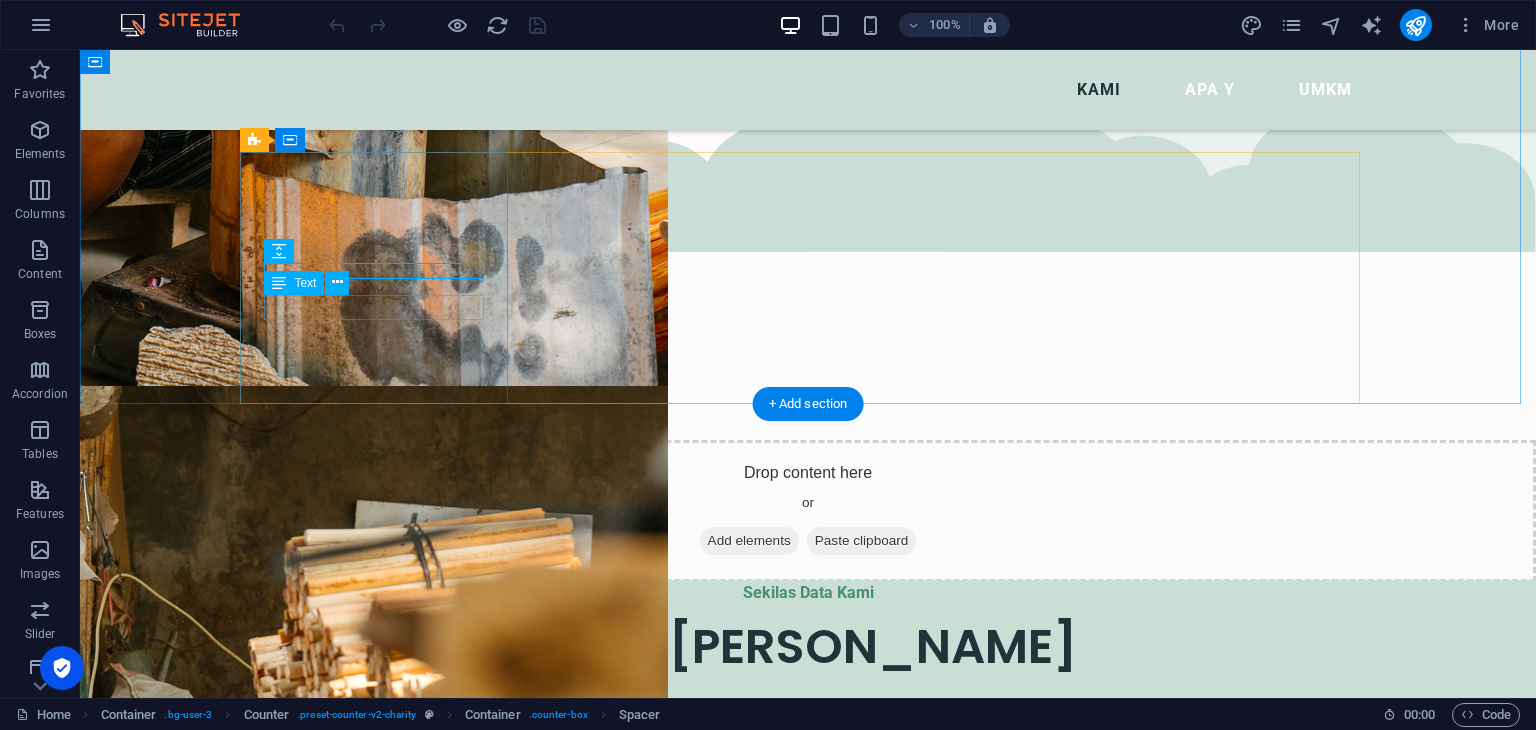 click on "Jumlah Warga Kami" at bounding box center [382, 925] 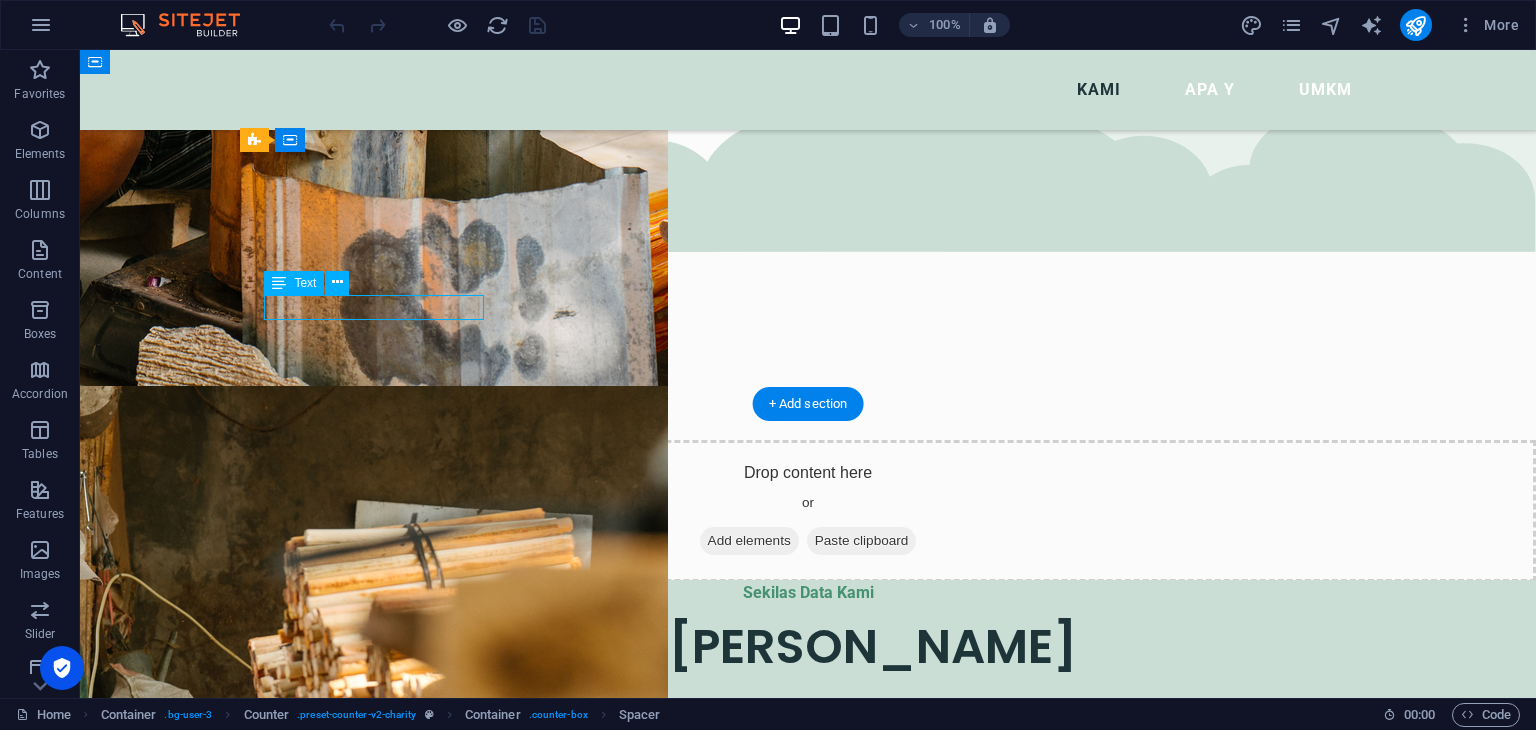 click on "Jumlah Warga Kami" at bounding box center [382, 925] 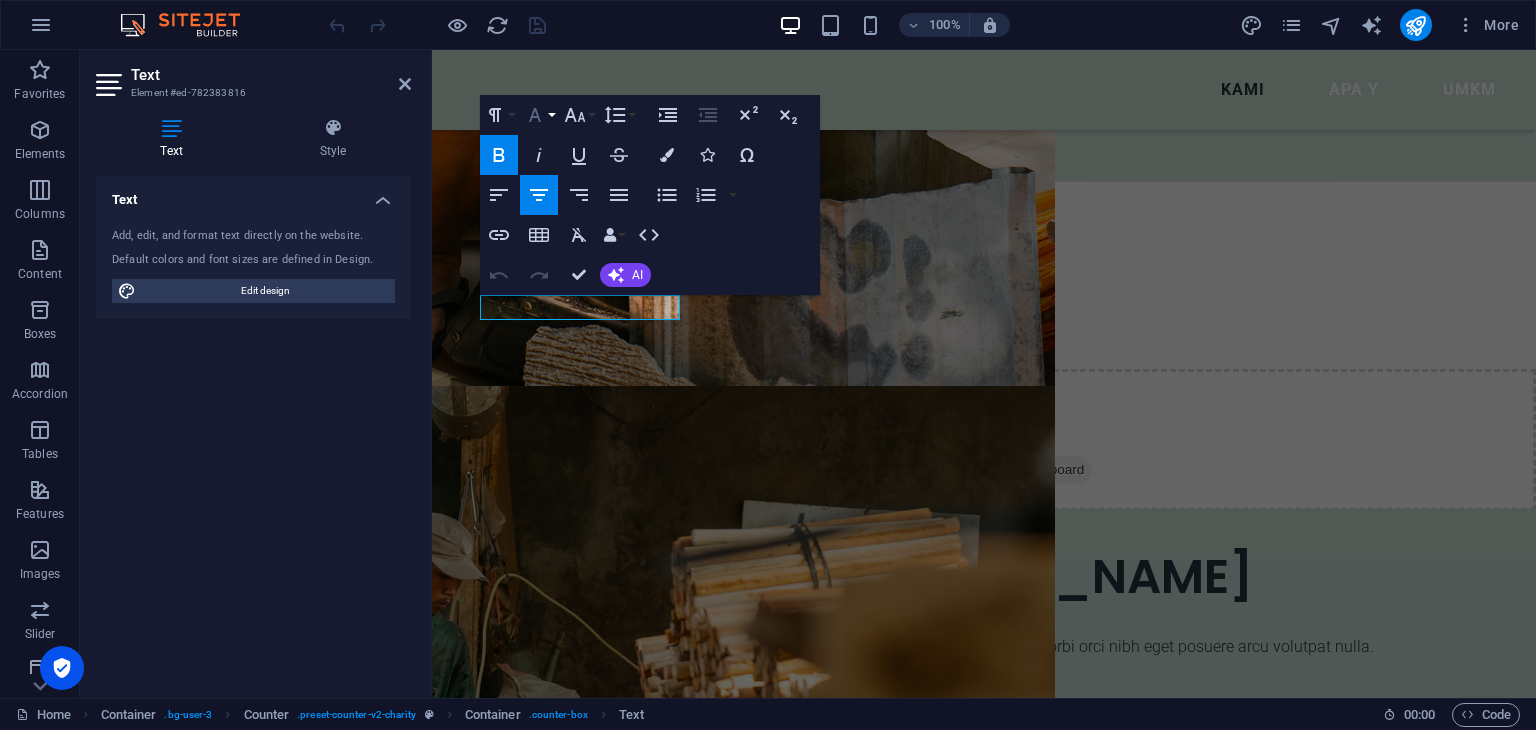 click on "Font Family" at bounding box center [539, 115] 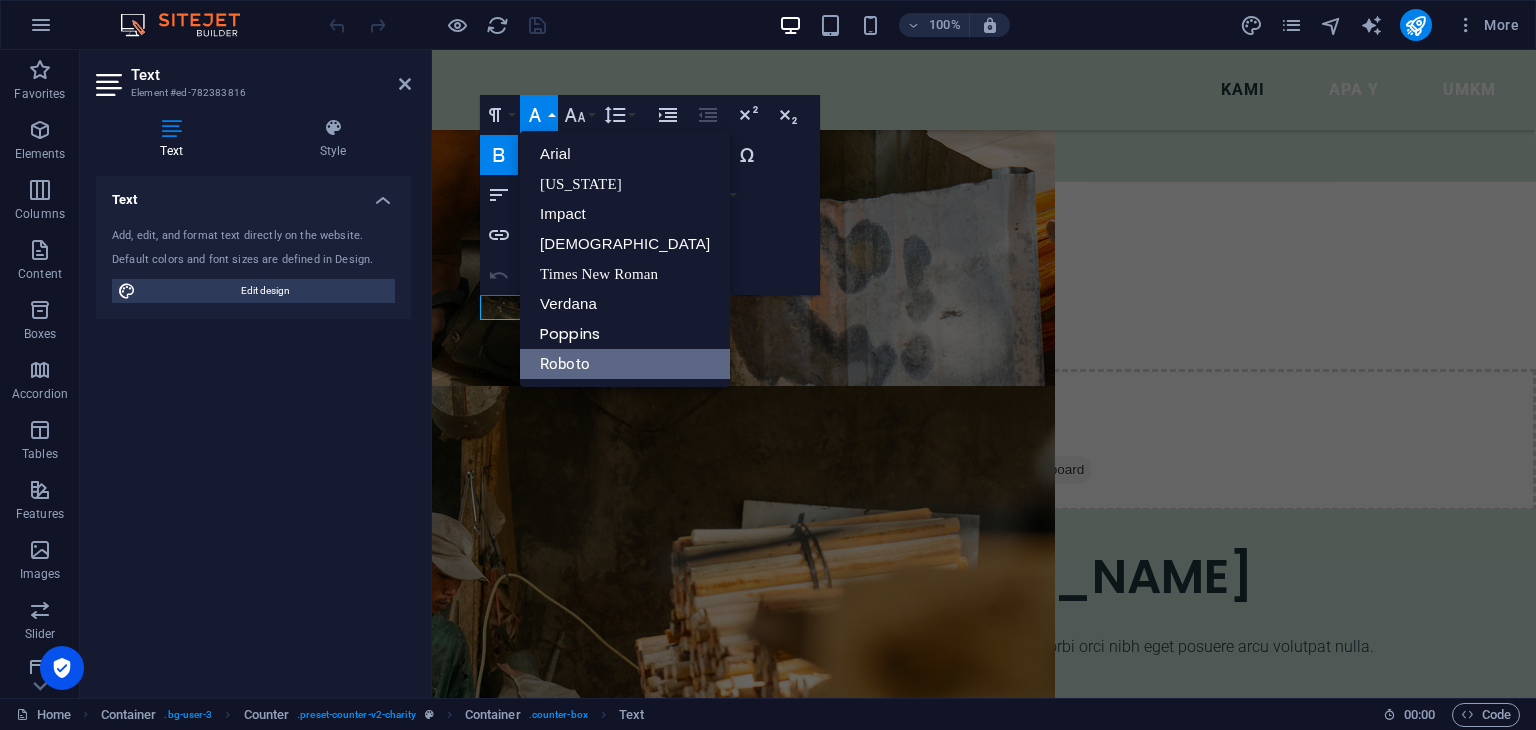 scroll, scrollTop: 0, scrollLeft: 0, axis: both 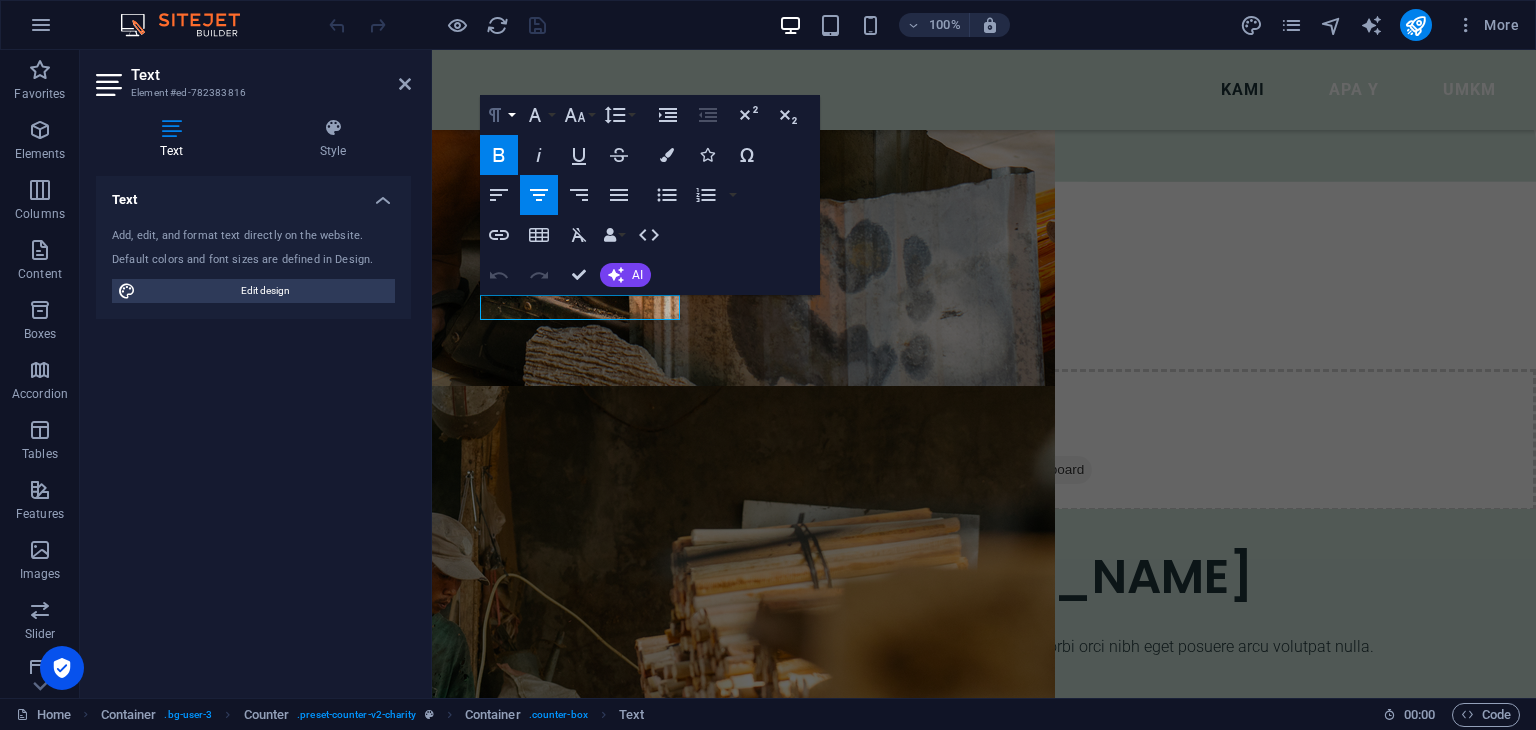 click 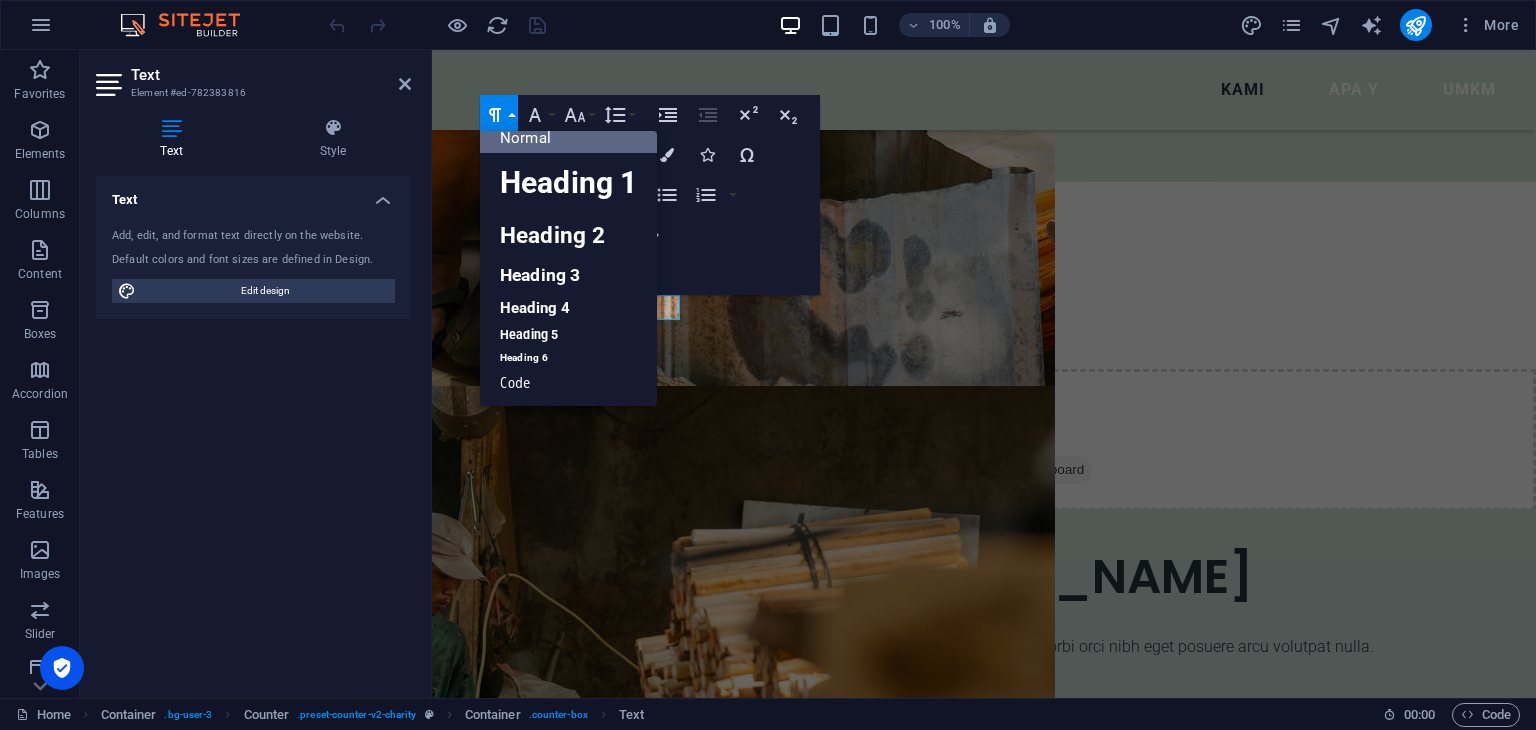 scroll, scrollTop: 16, scrollLeft: 0, axis: vertical 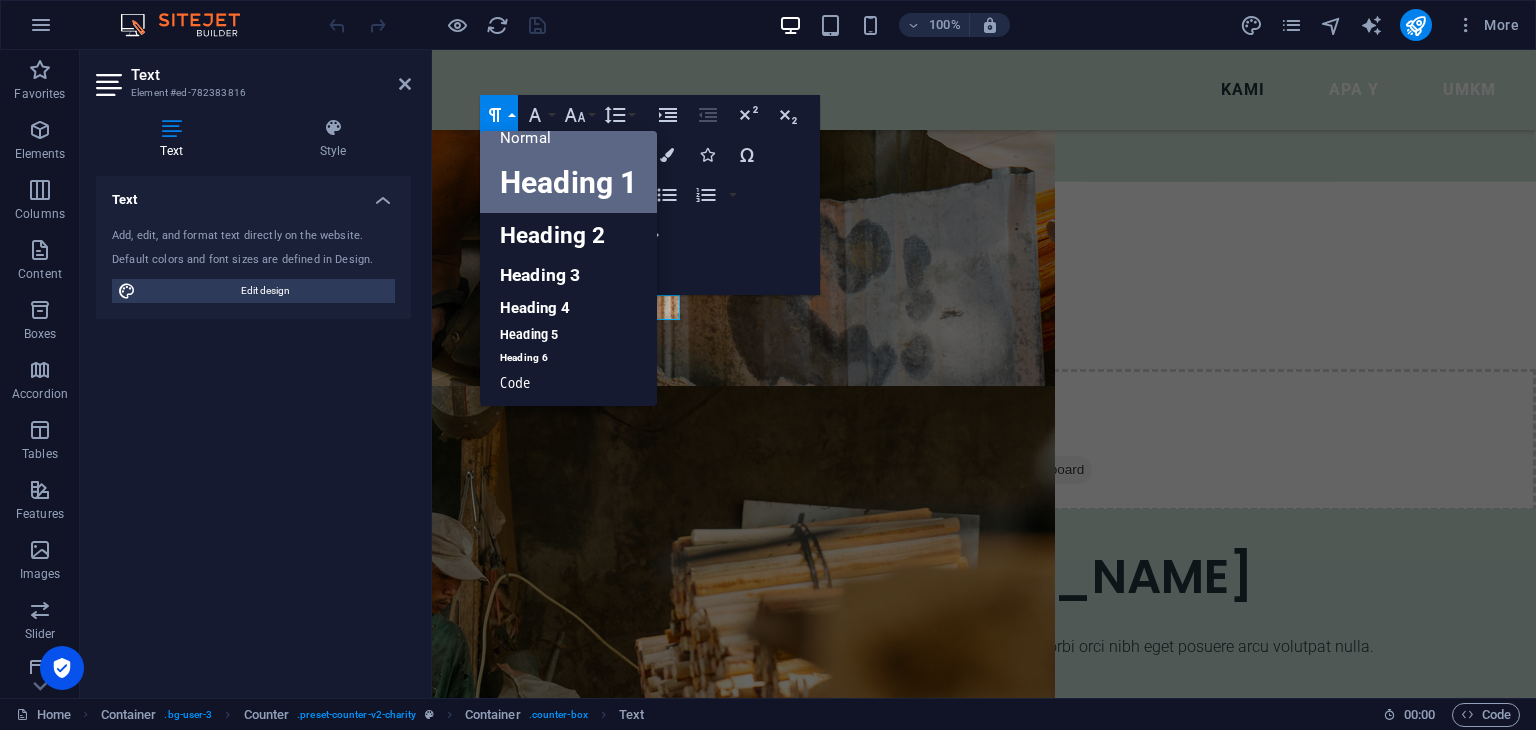 click on "Heading 1" at bounding box center (568, 183) 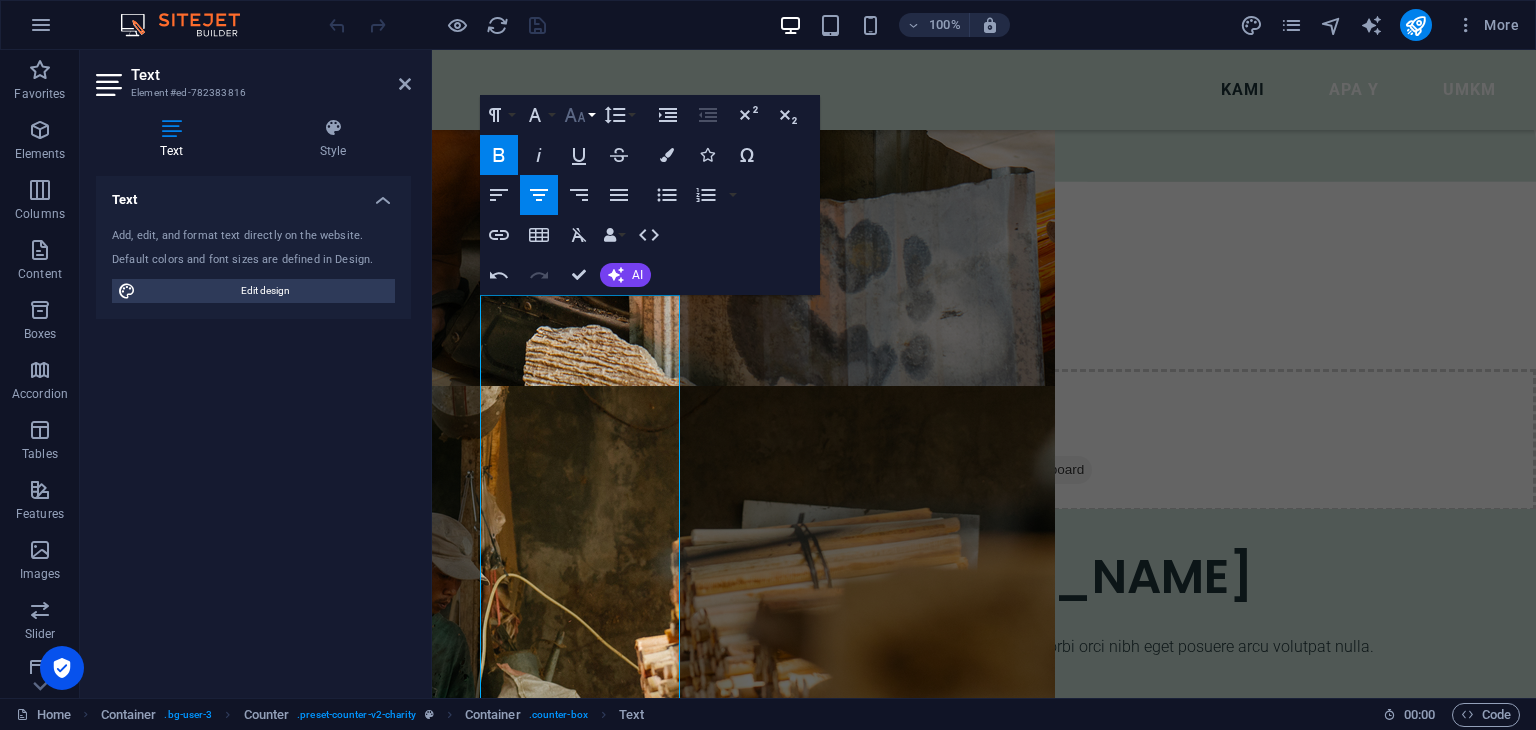 click 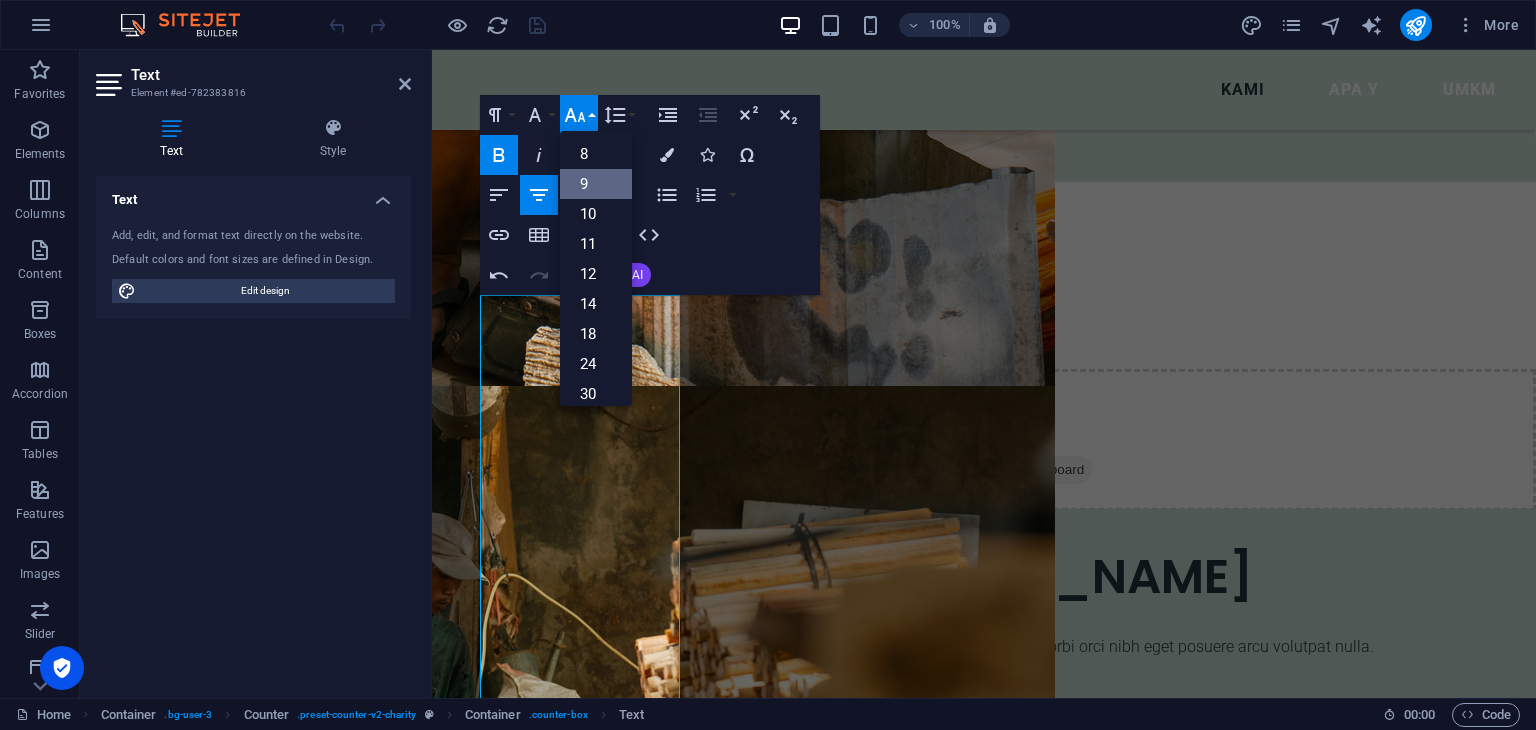 click on "9" at bounding box center [596, 184] 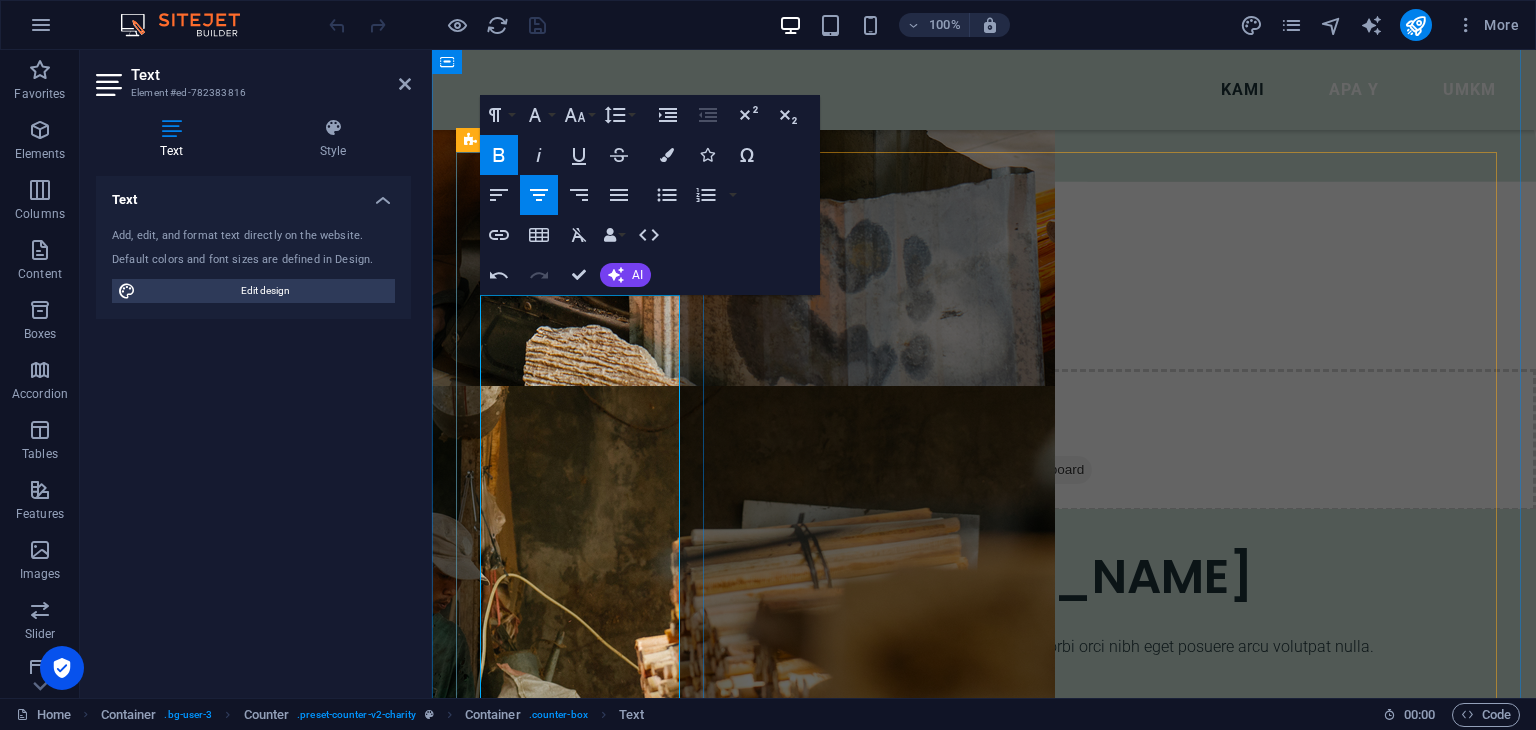 click on "​ Jumlah [PERSON_NAME]" at bounding box center (582, 1133) 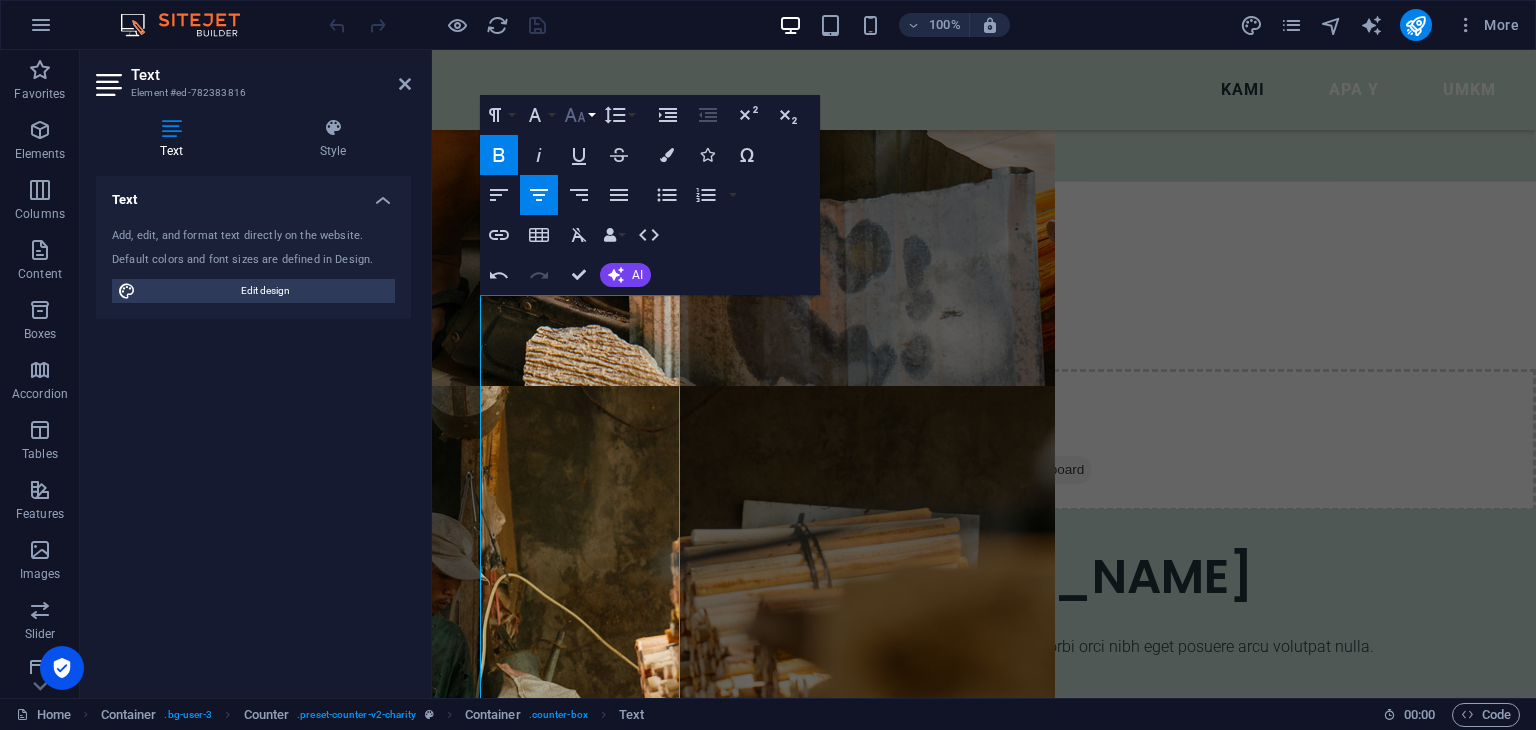 click on "Font Size" at bounding box center (579, 115) 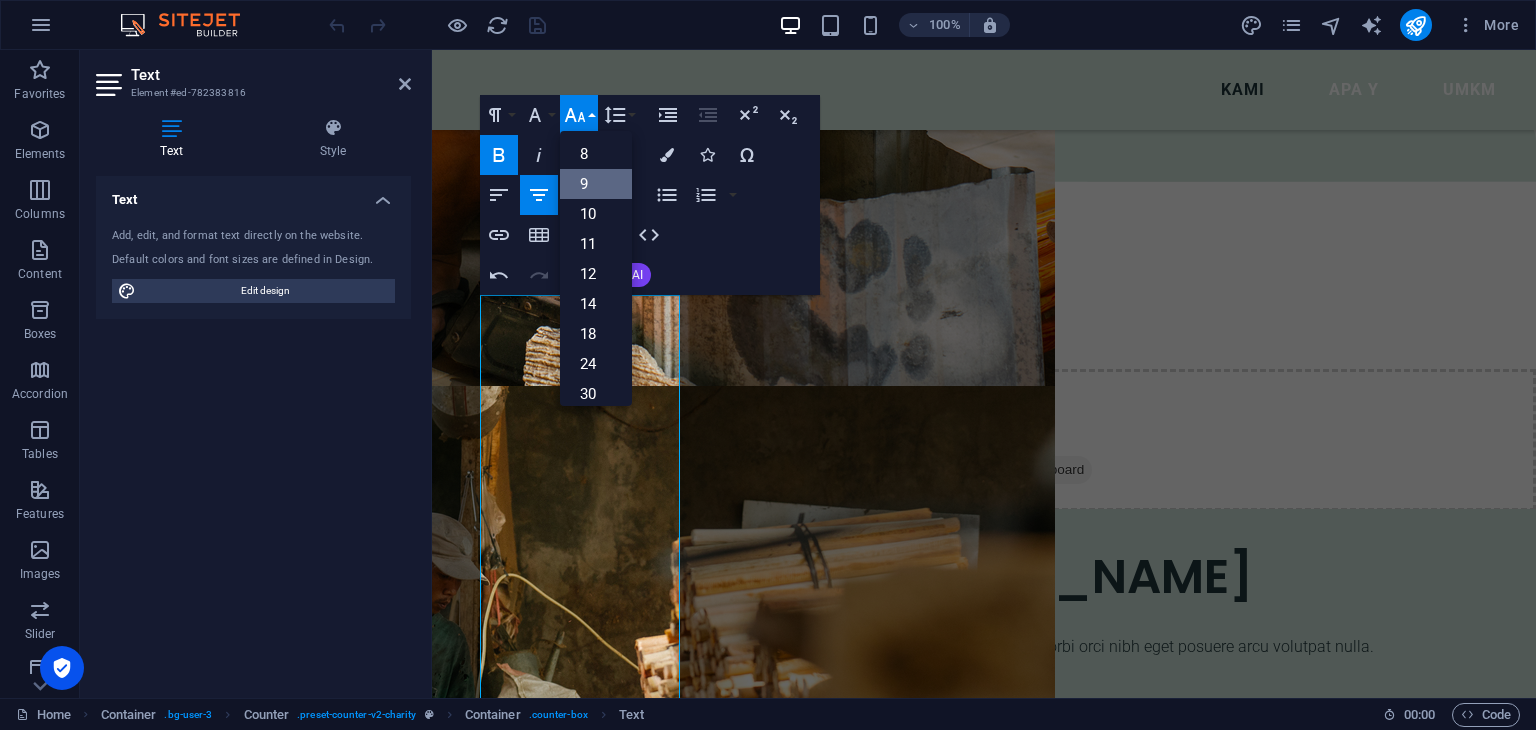 scroll, scrollTop: 52, scrollLeft: 0, axis: vertical 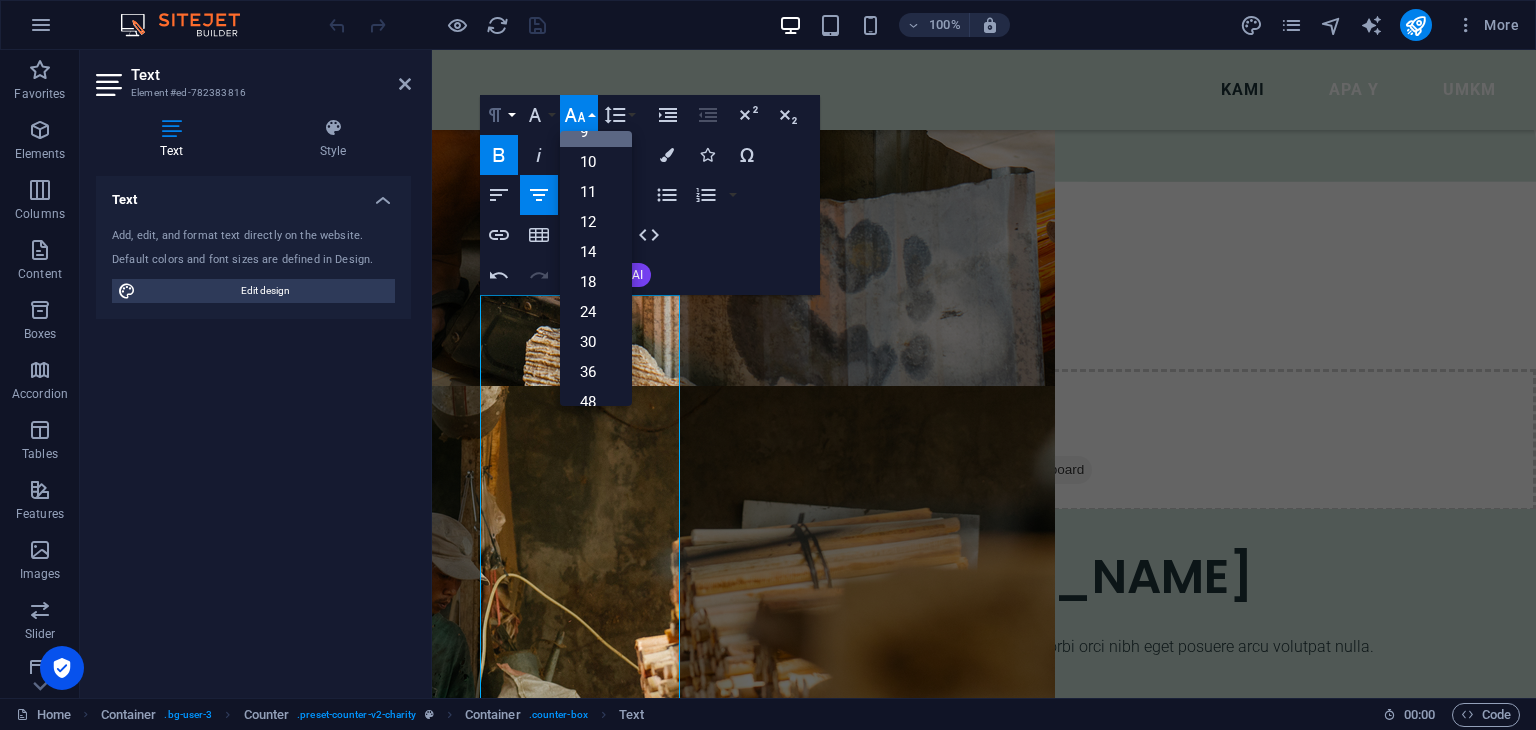 click 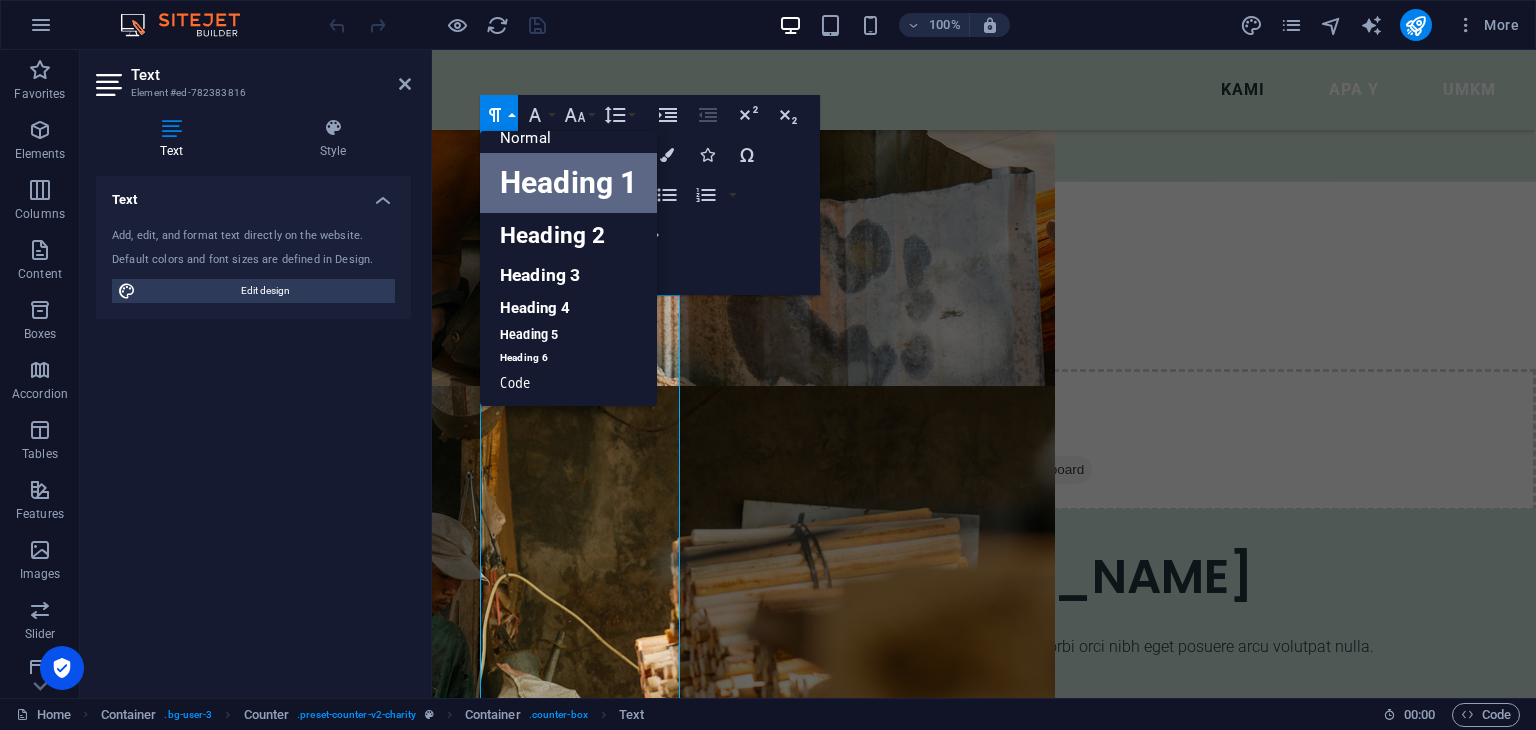 scroll, scrollTop: 16, scrollLeft: 0, axis: vertical 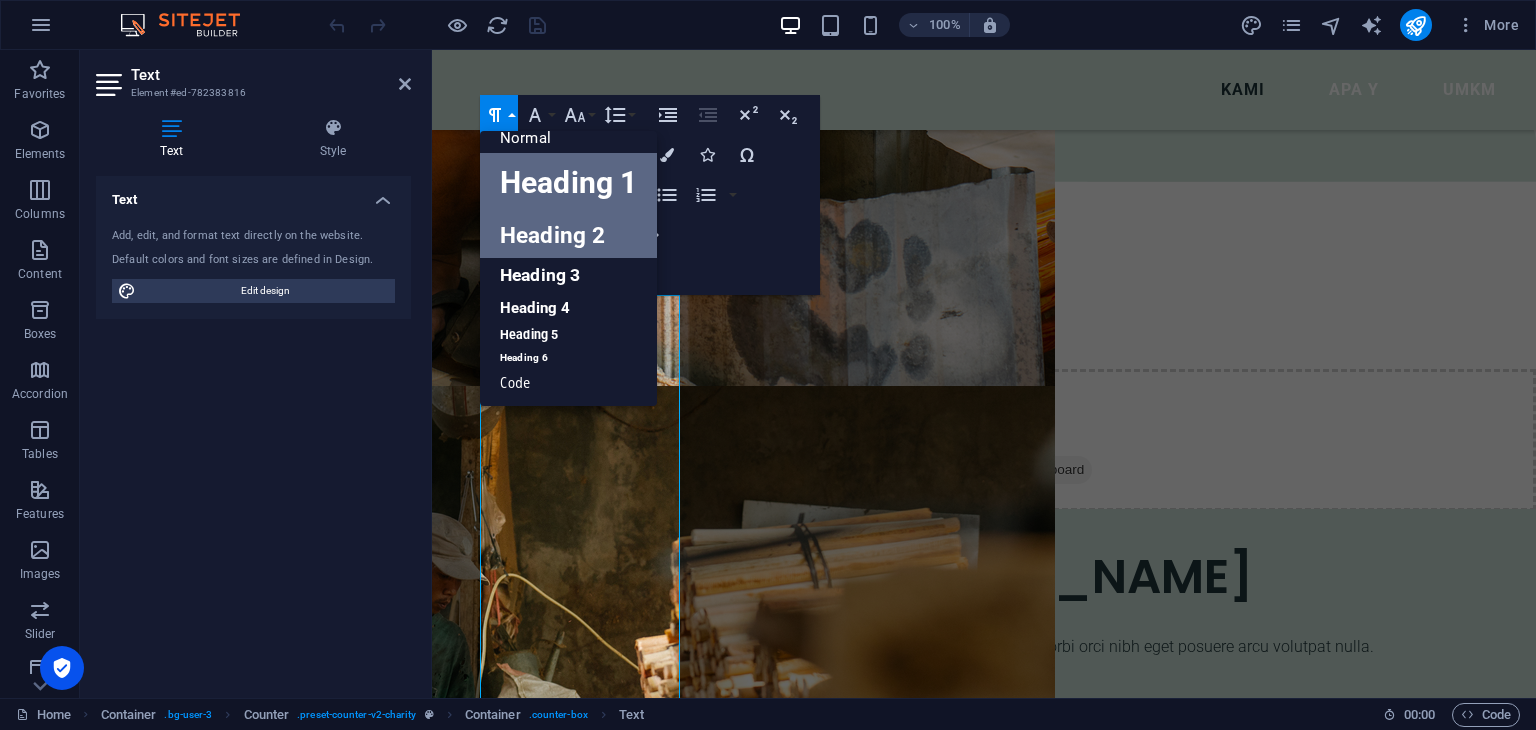 click on "Heading 2" at bounding box center (568, 235) 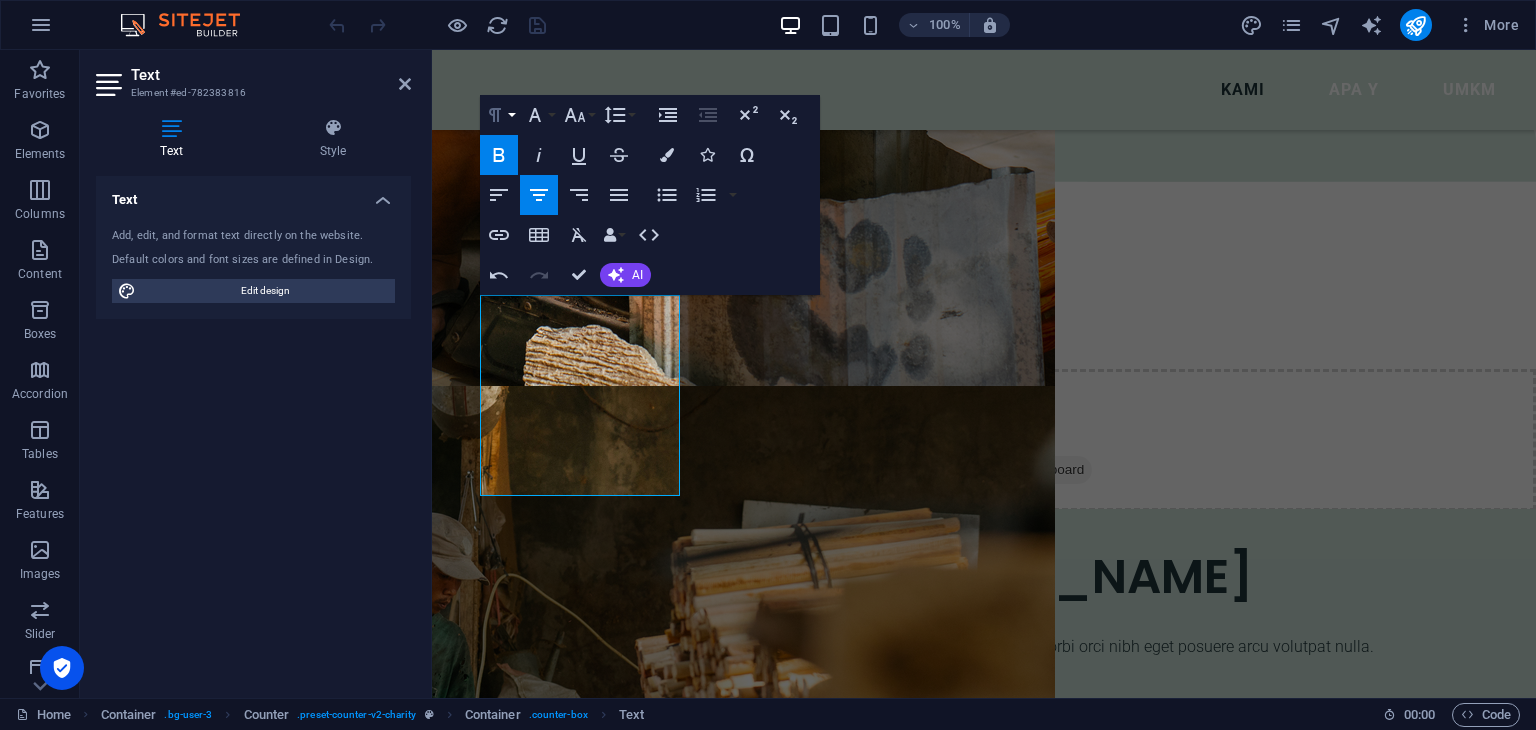 click 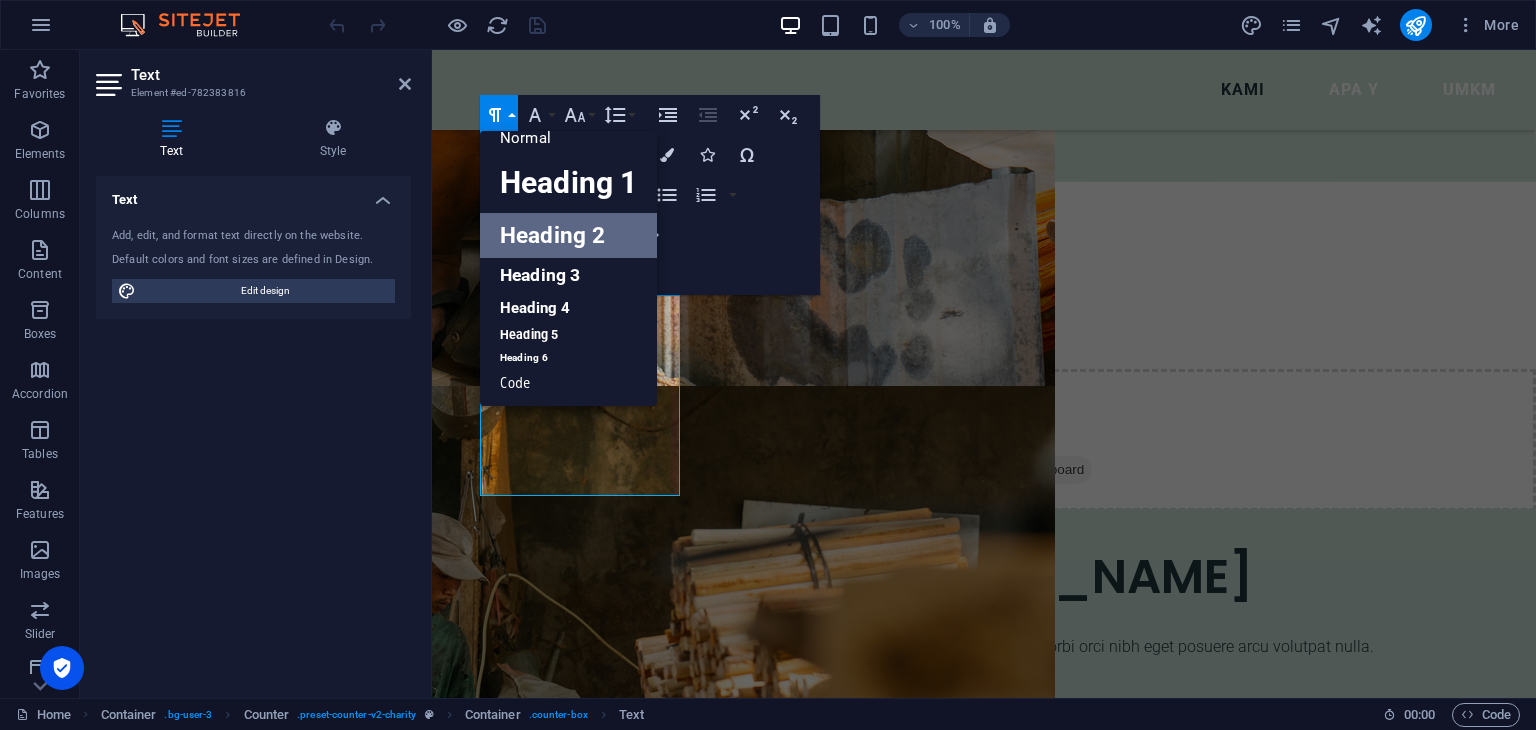 scroll, scrollTop: 16, scrollLeft: 0, axis: vertical 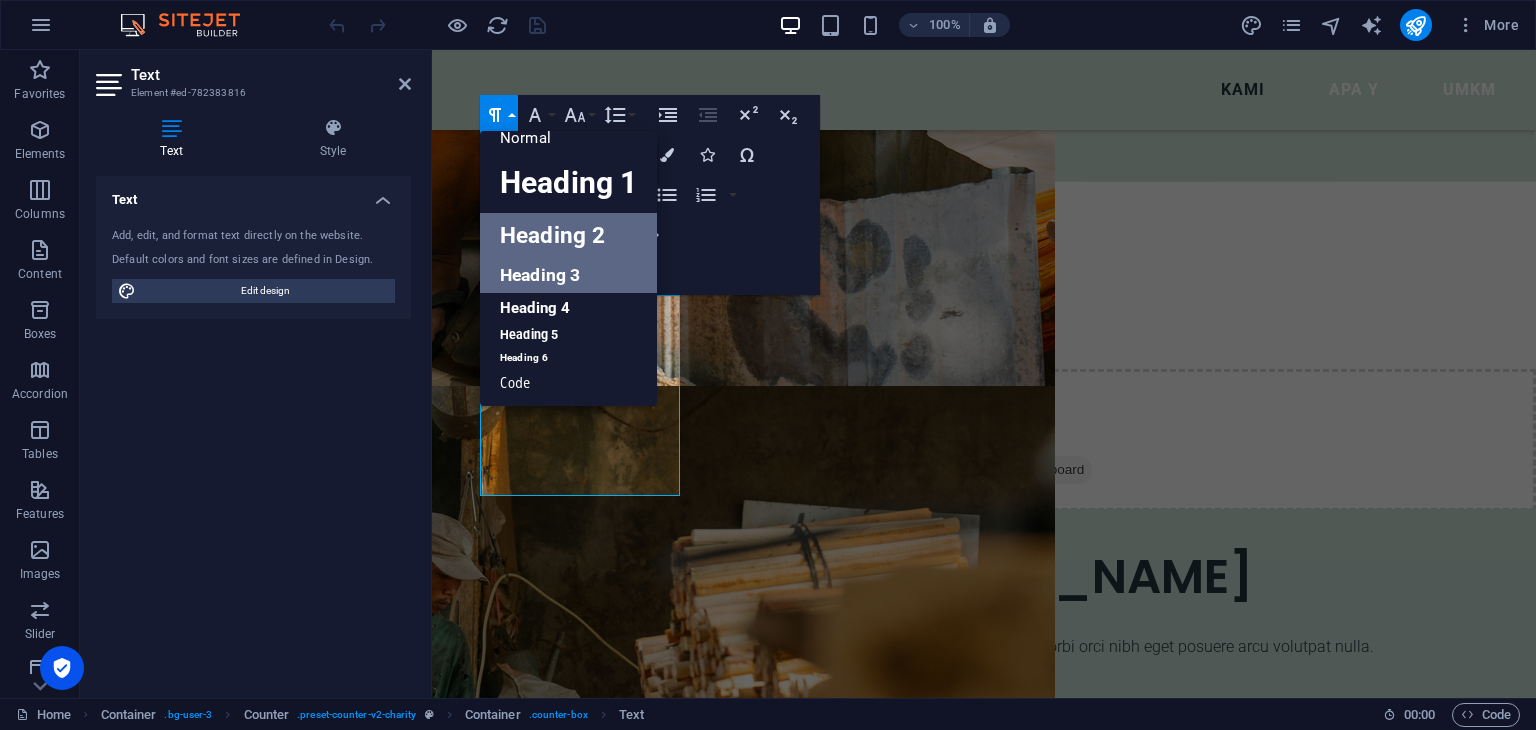 click on "Heading 3" at bounding box center [568, 275] 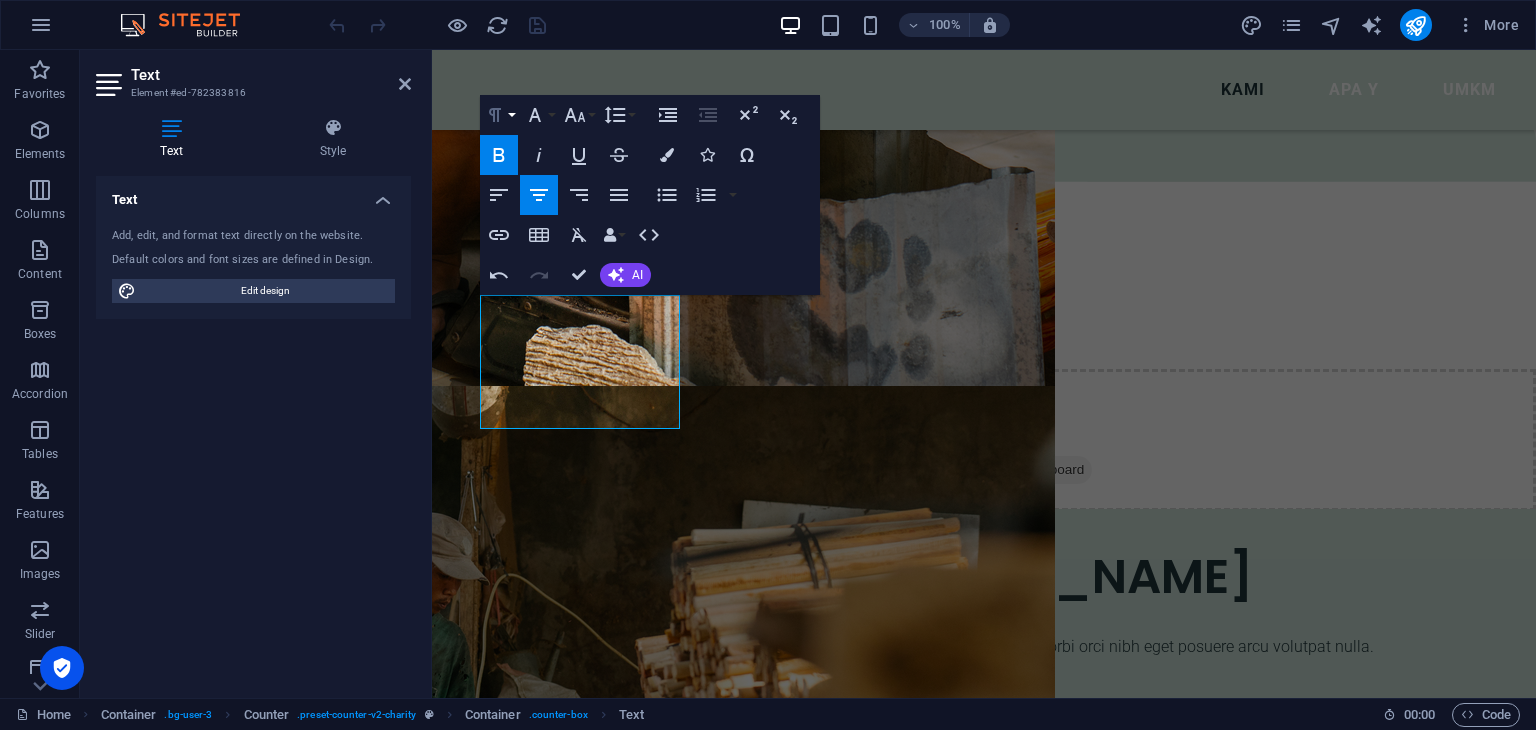 click on "Paragraph Format" at bounding box center (499, 115) 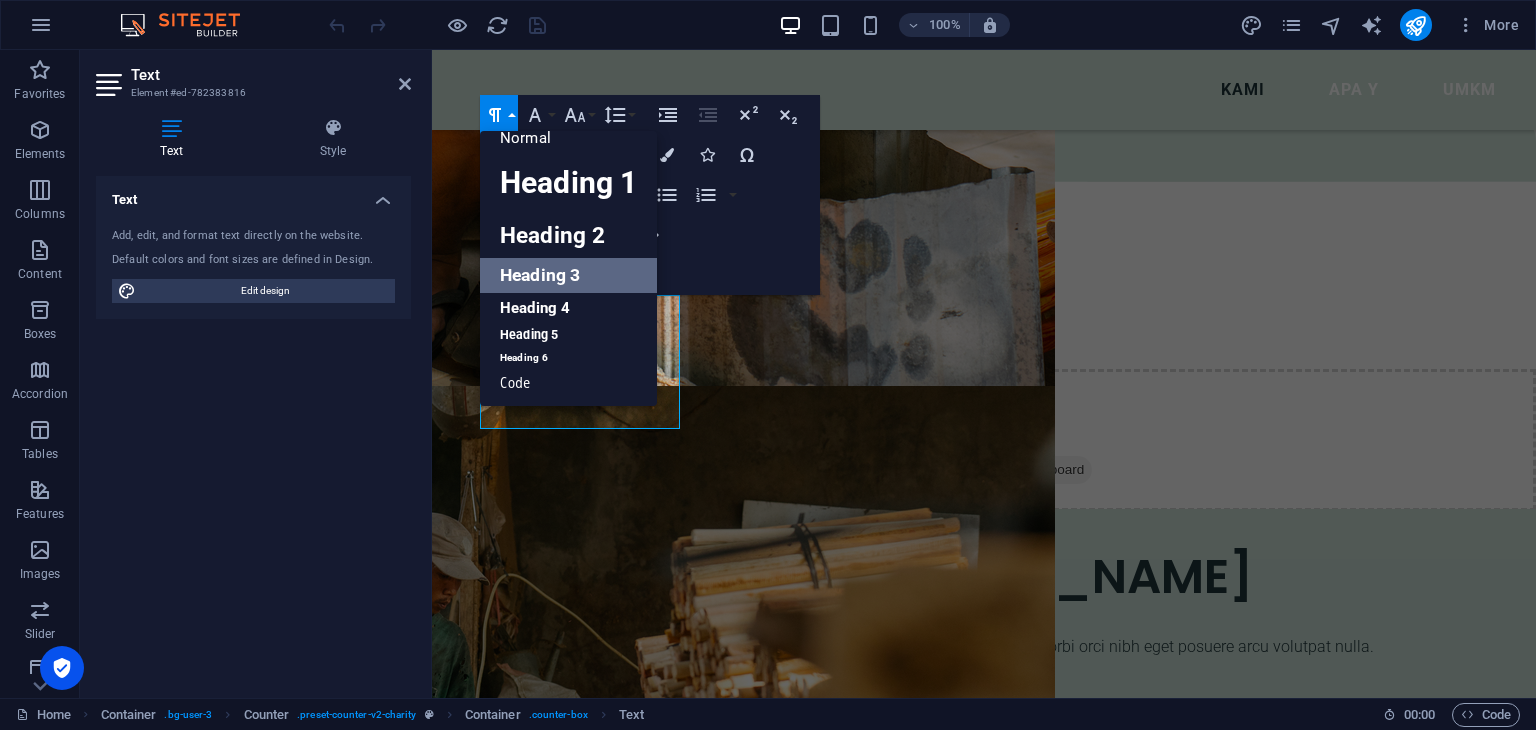 scroll, scrollTop: 16, scrollLeft: 0, axis: vertical 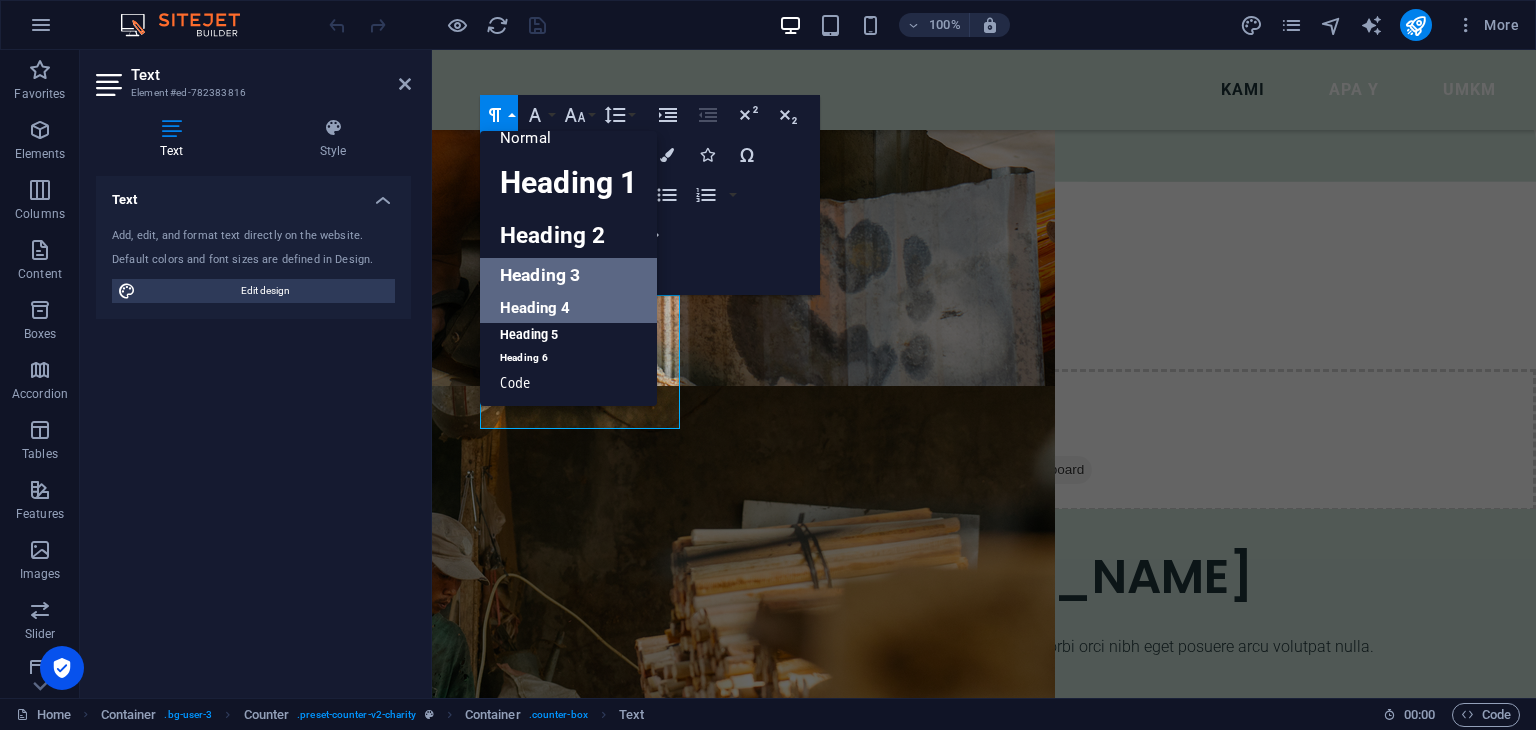 click on "Heading 4" at bounding box center [568, 308] 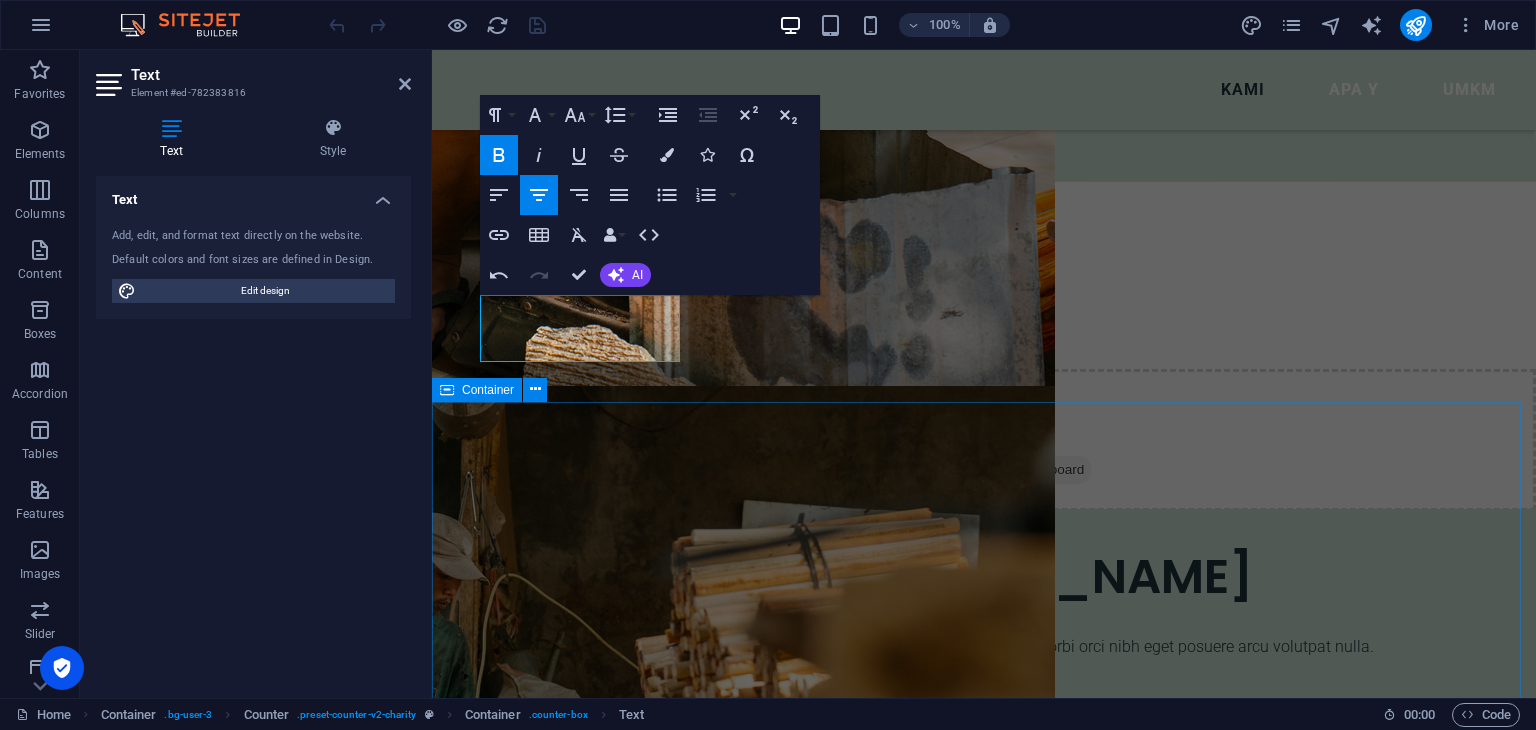 click on "Drop content here or  Add elements  Paste clipboard" at bounding box center (984, 2009) 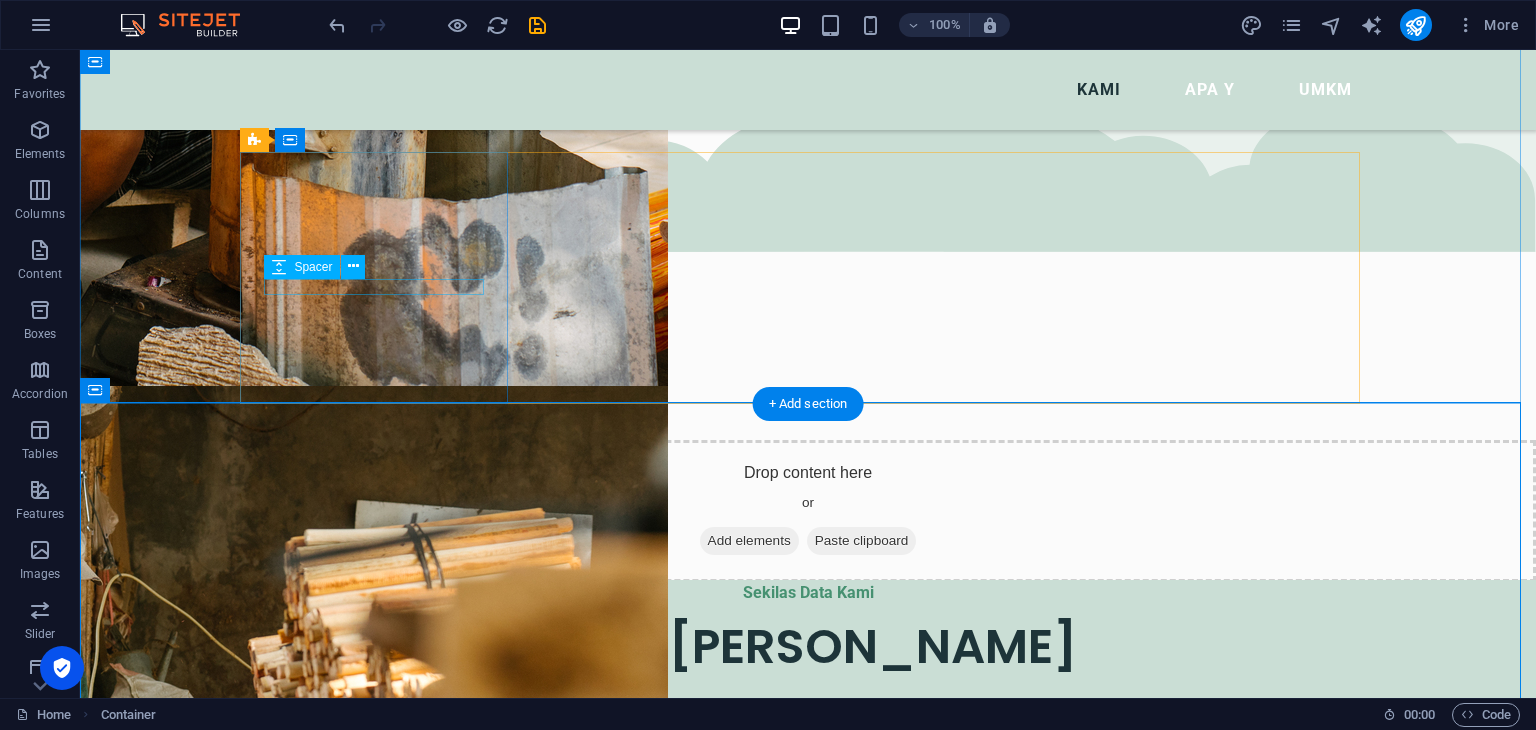 click at bounding box center (382, 904) 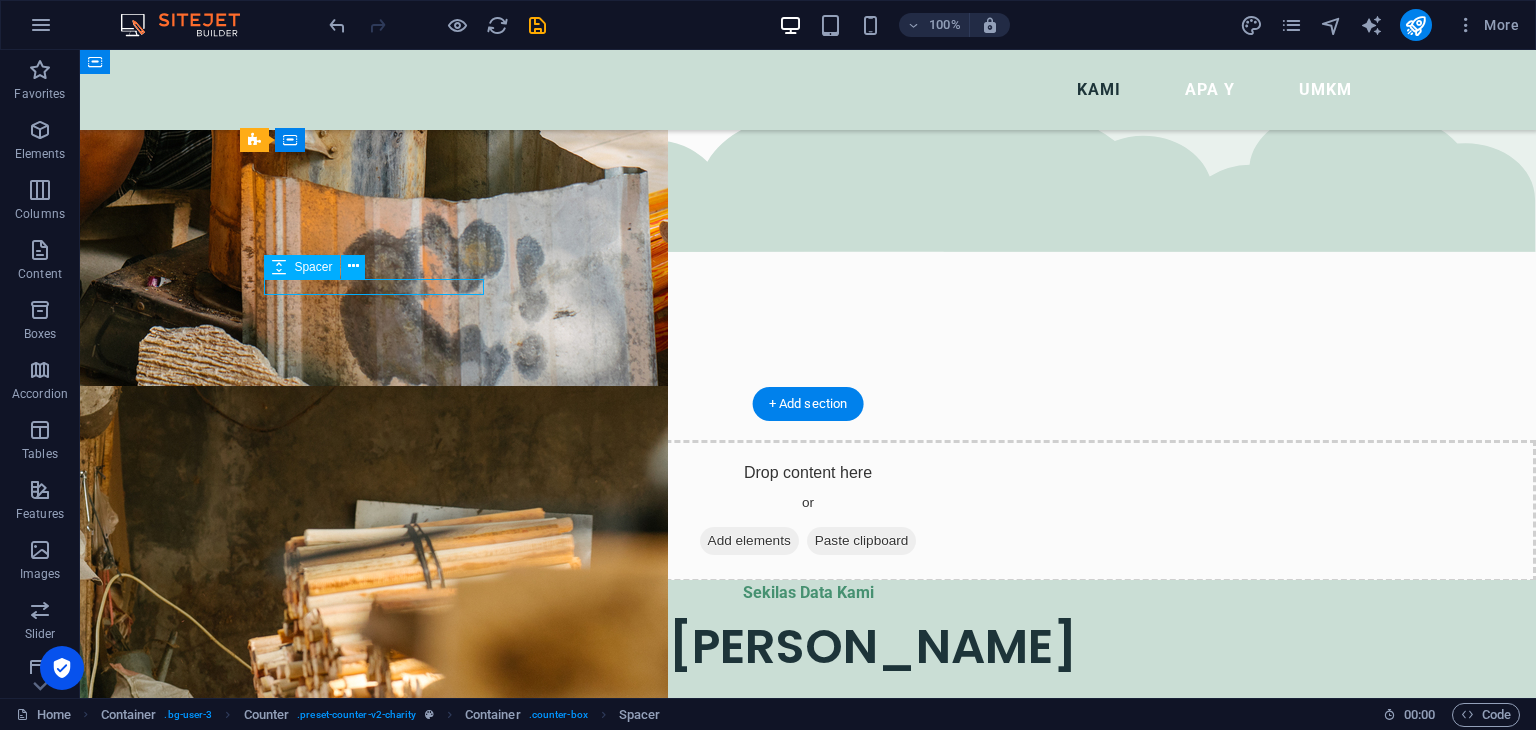 click at bounding box center [382, 904] 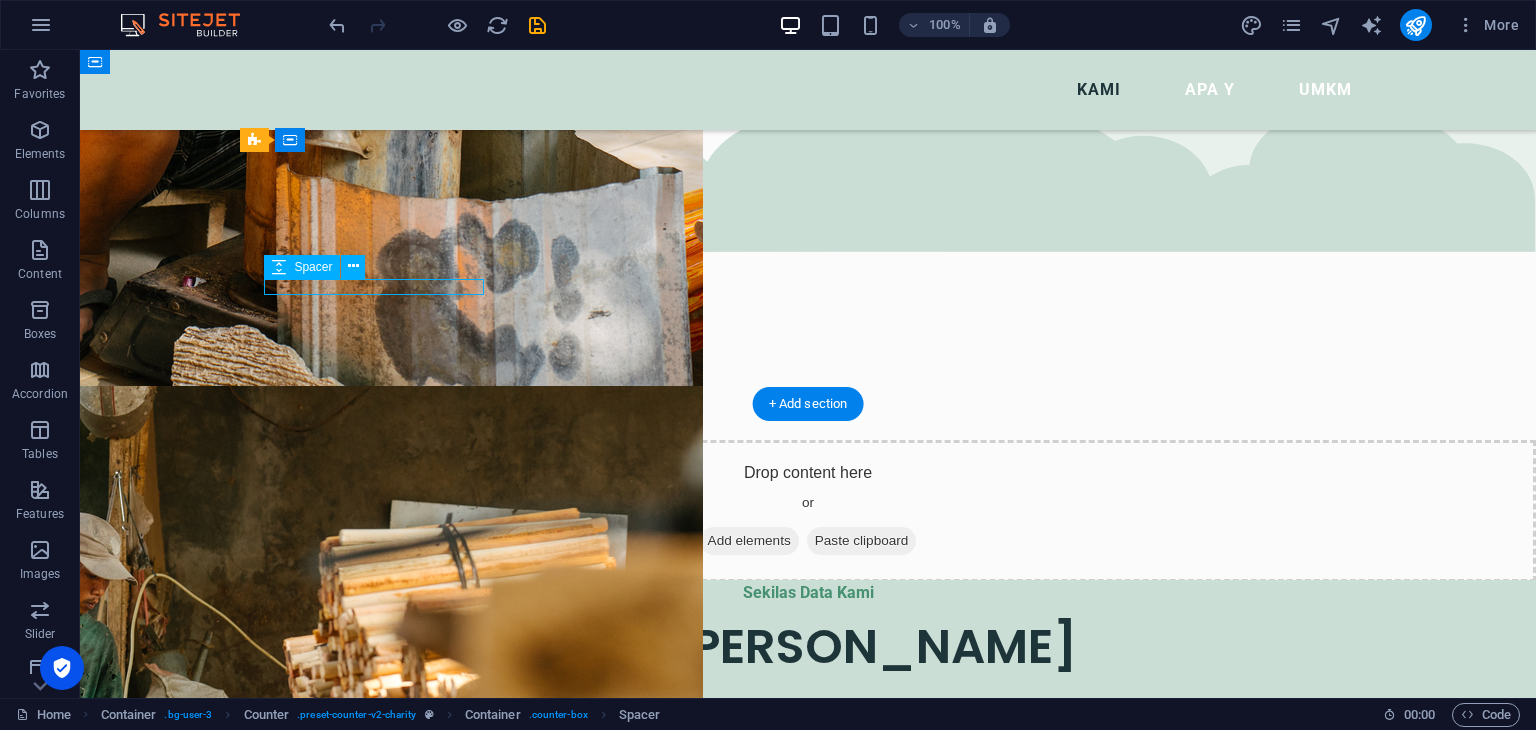 select on "px" 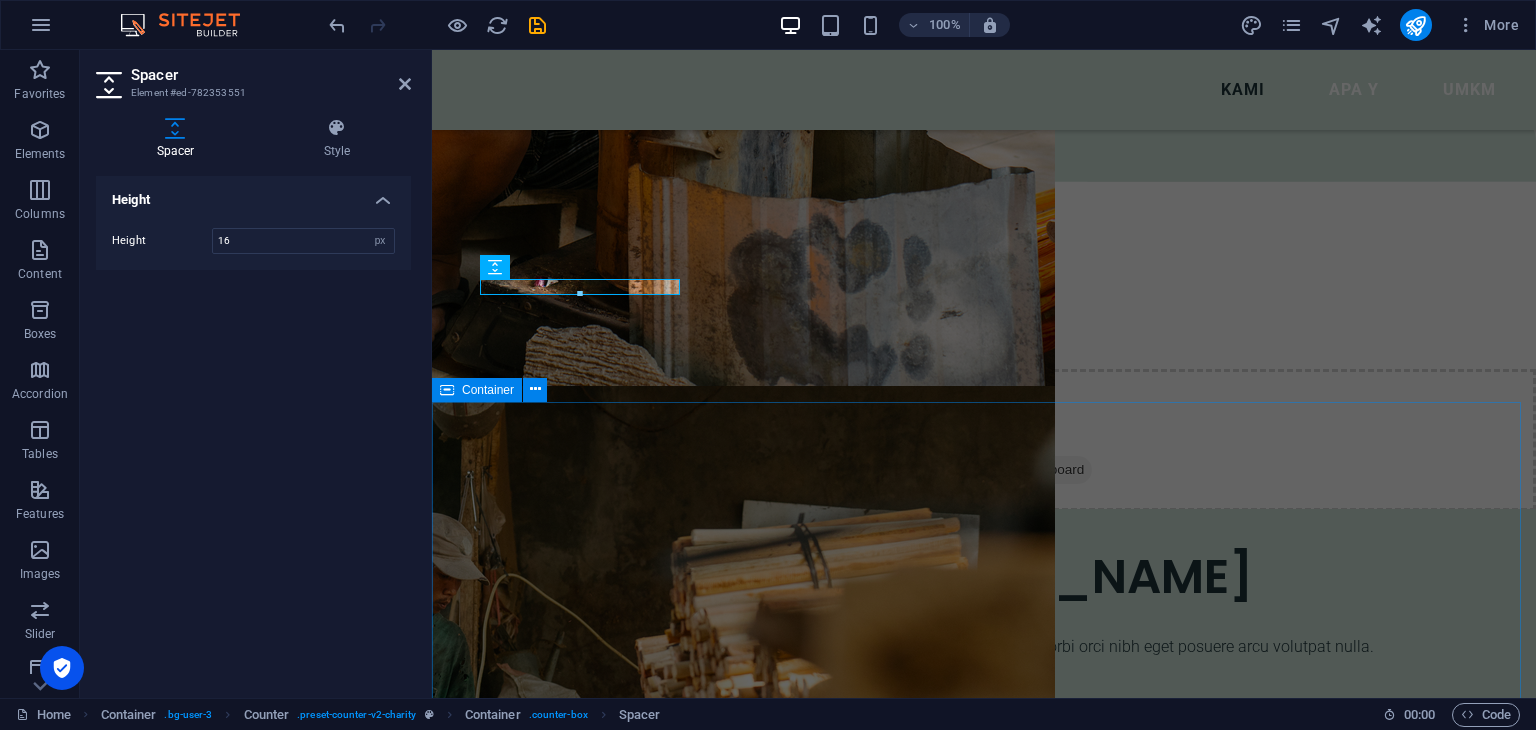 click on "Drop content here or  Add elements  Paste clipboard" at bounding box center (984, 2009) 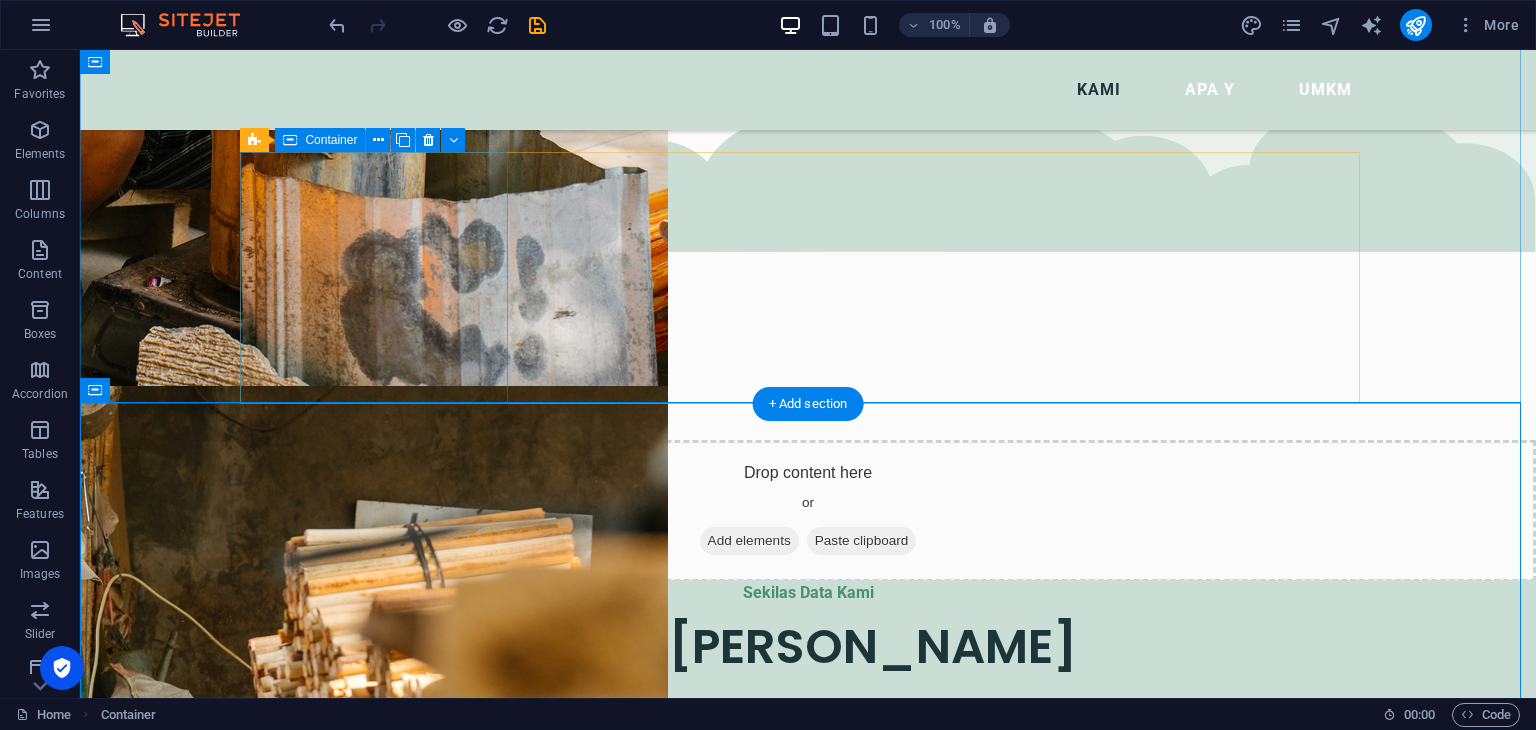 click on "Jumlah Warga Kami" at bounding box center [382, 883] 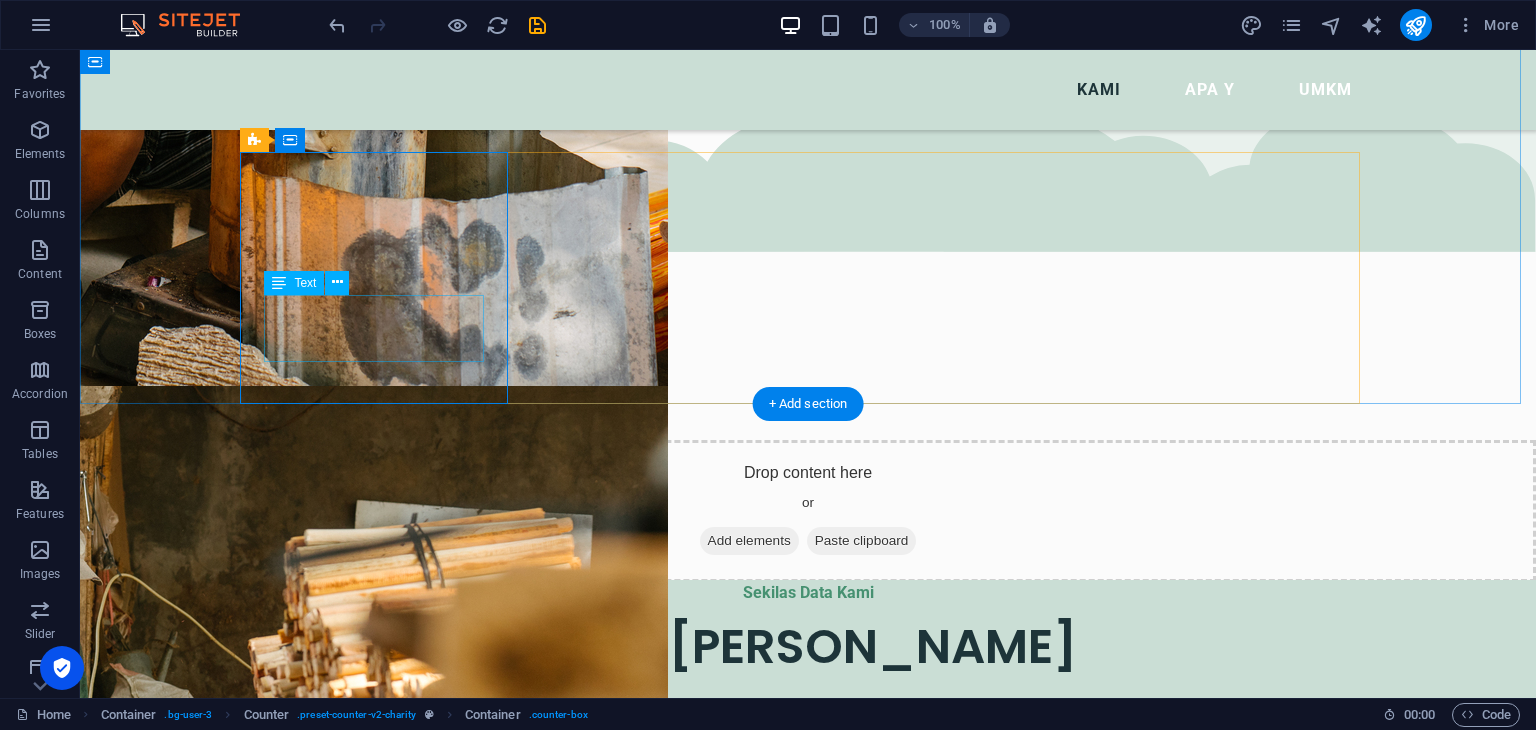 click on "Jumlah Warga Kami" at bounding box center (382, 945) 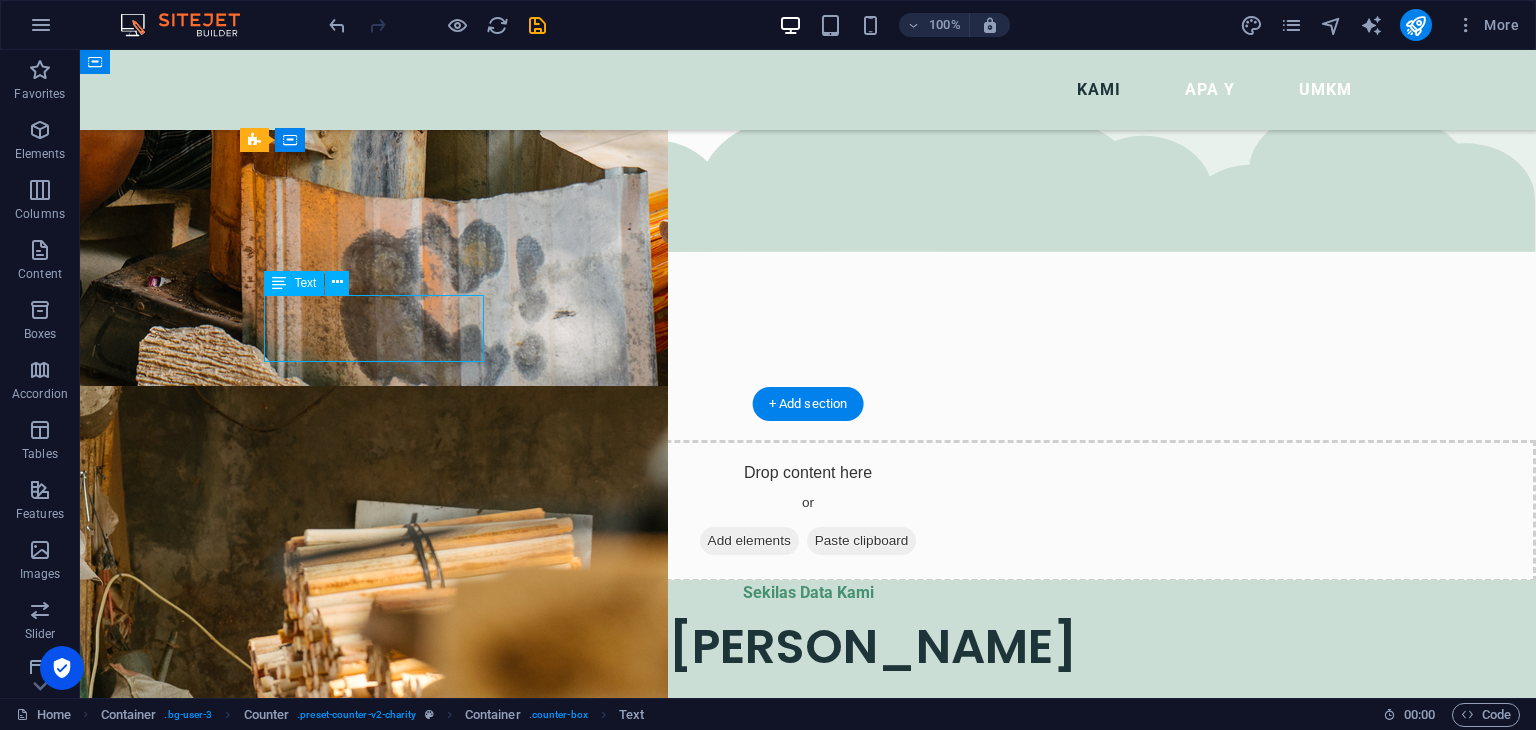 click on "Jumlah Warga Kami" at bounding box center [382, 945] 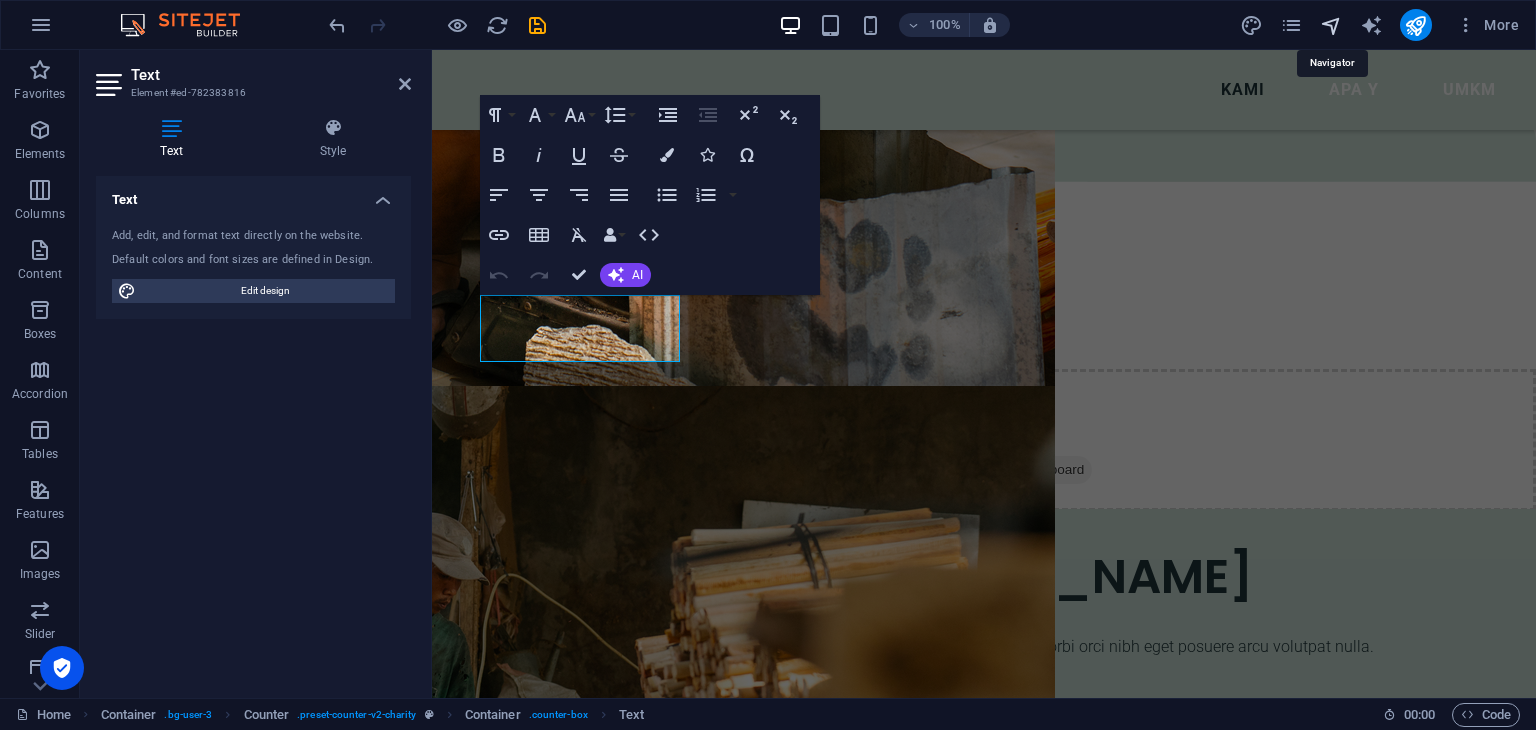 click at bounding box center (1331, 25) 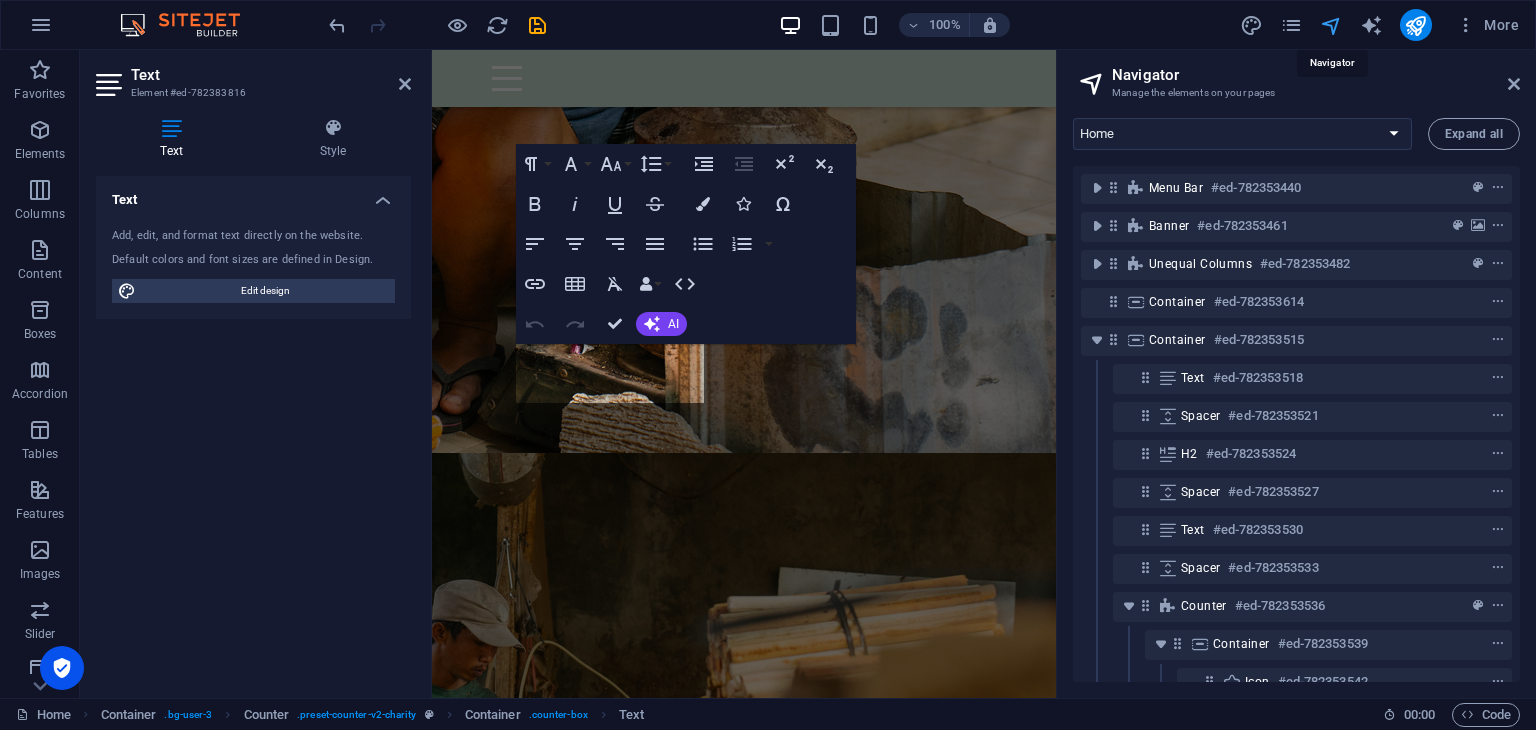 scroll, scrollTop: 2178, scrollLeft: 0, axis: vertical 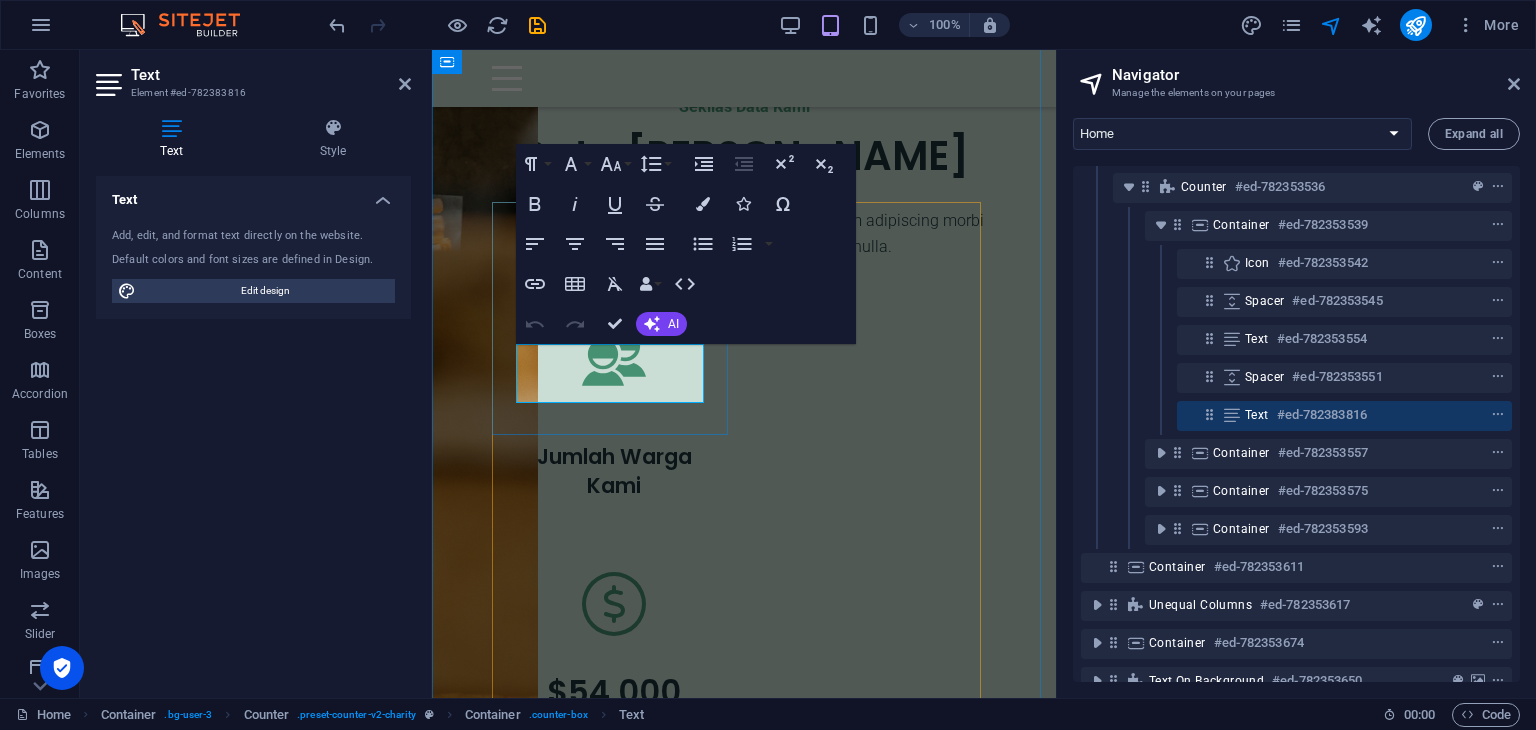 click at bounding box center [1209, 414] 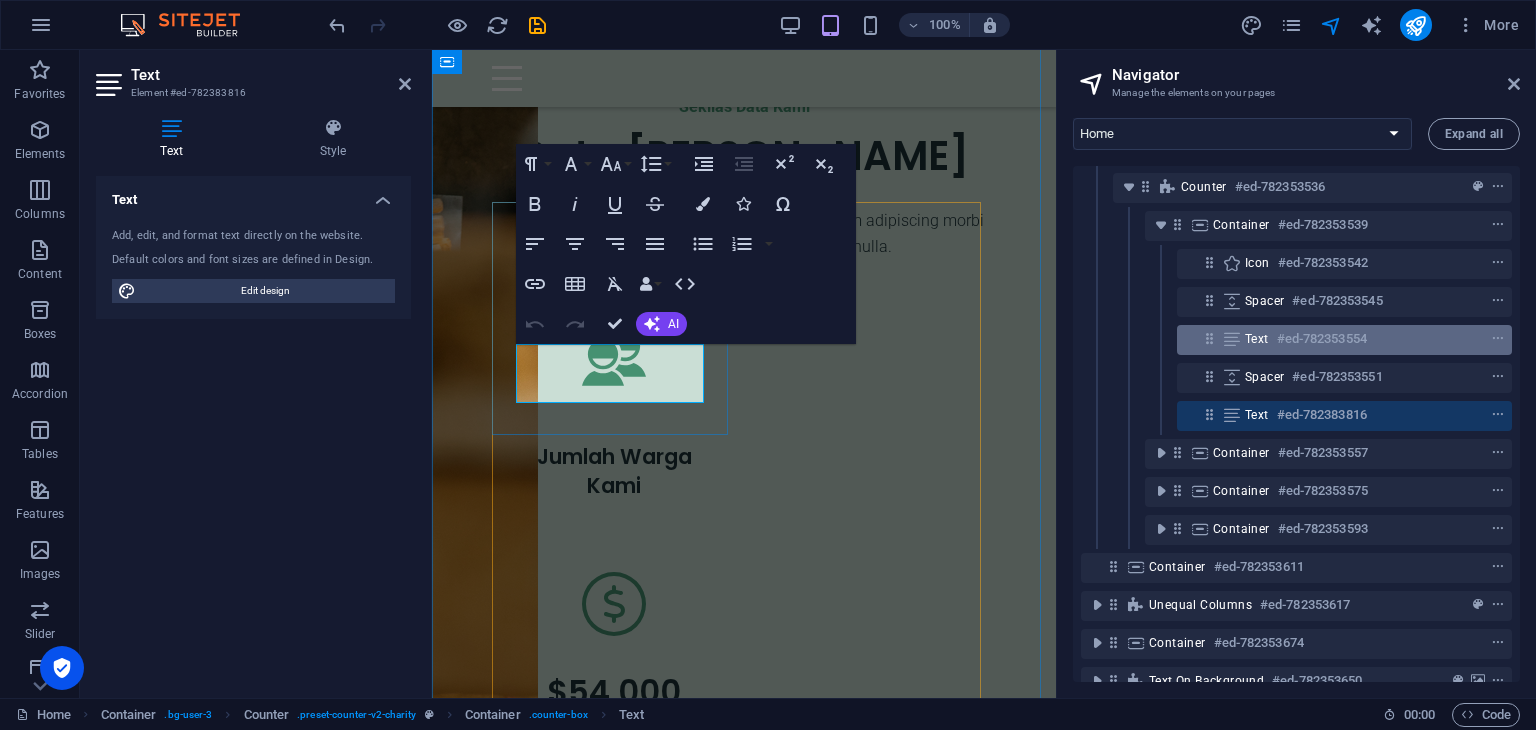 click at bounding box center (1232, 339) 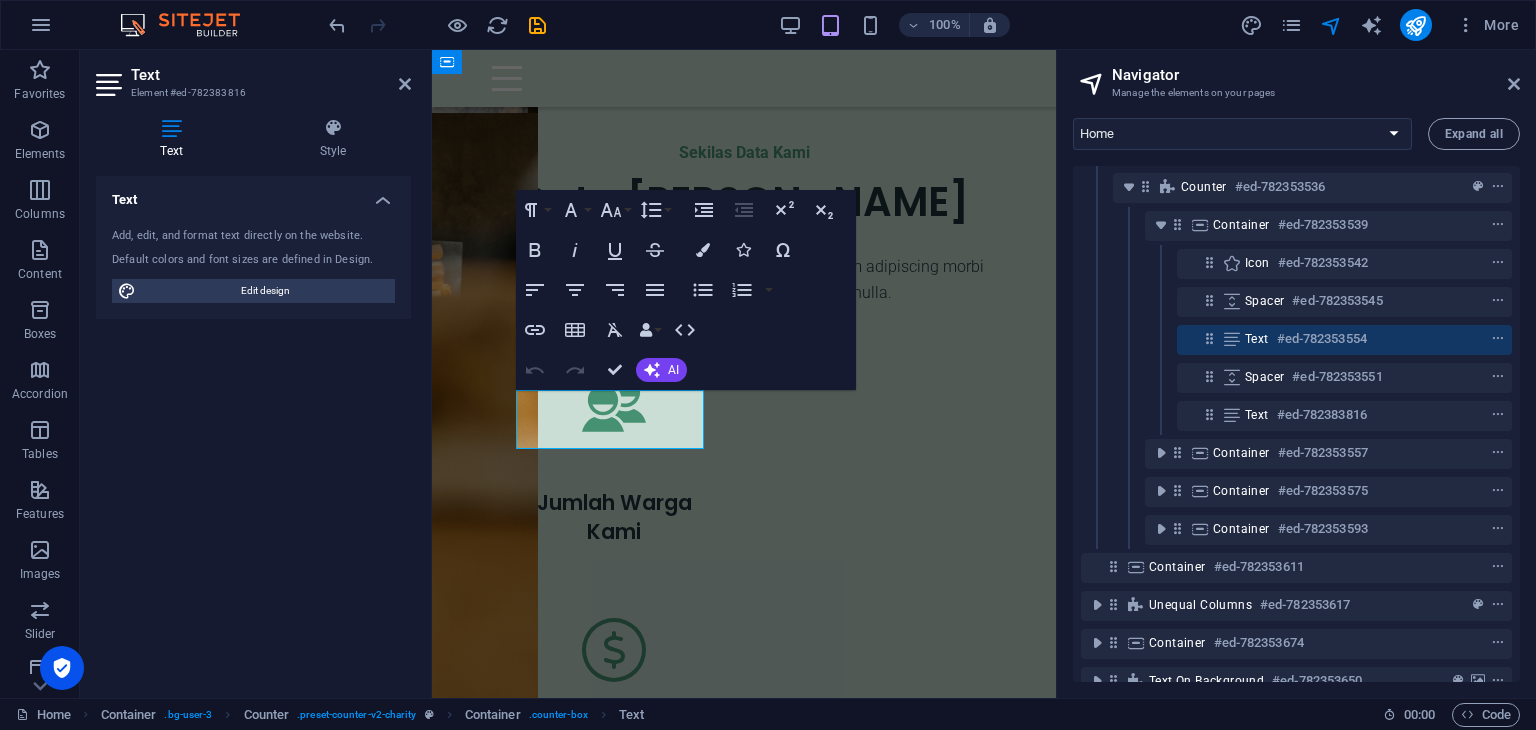 scroll, scrollTop: 1710, scrollLeft: 0, axis: vertical 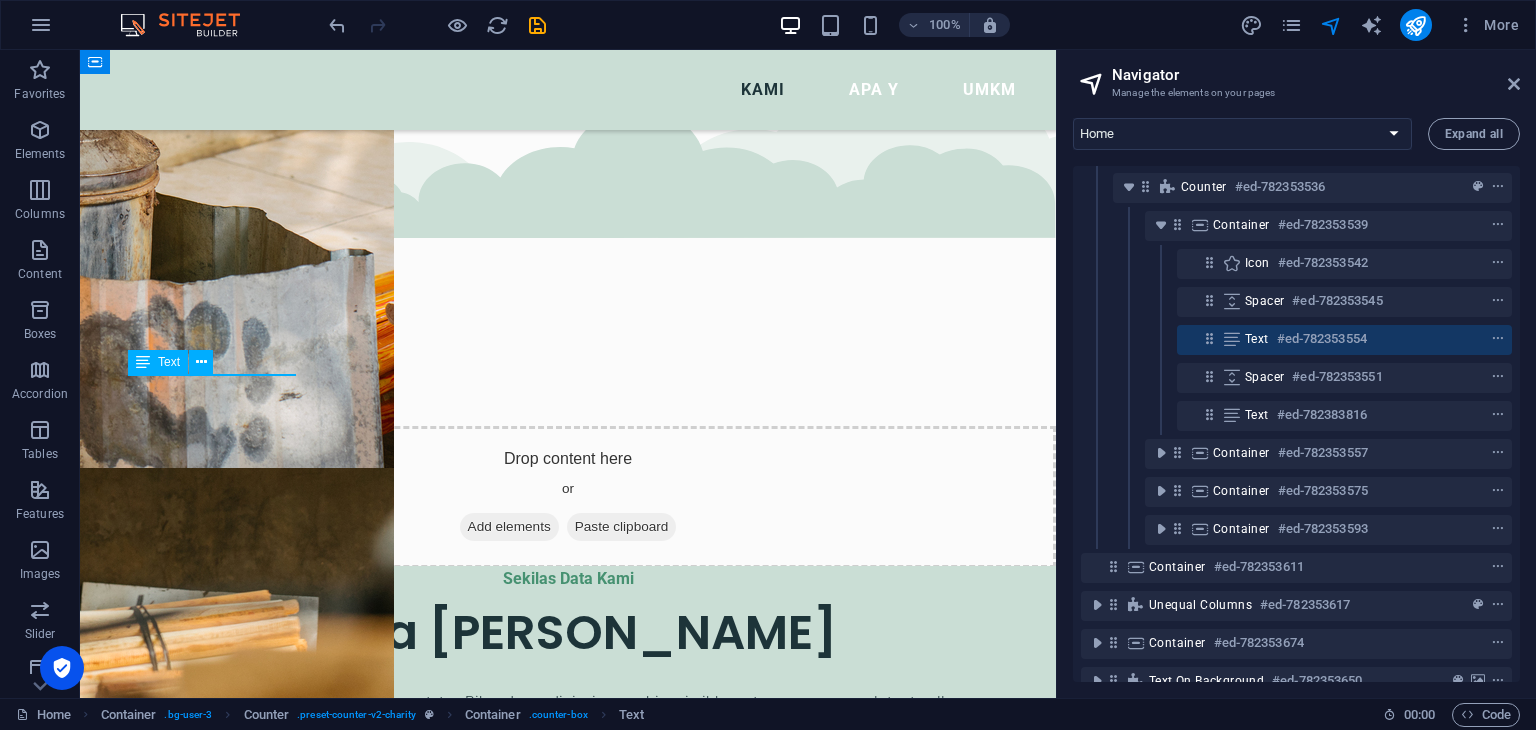click at bounding box center (1232, 339) 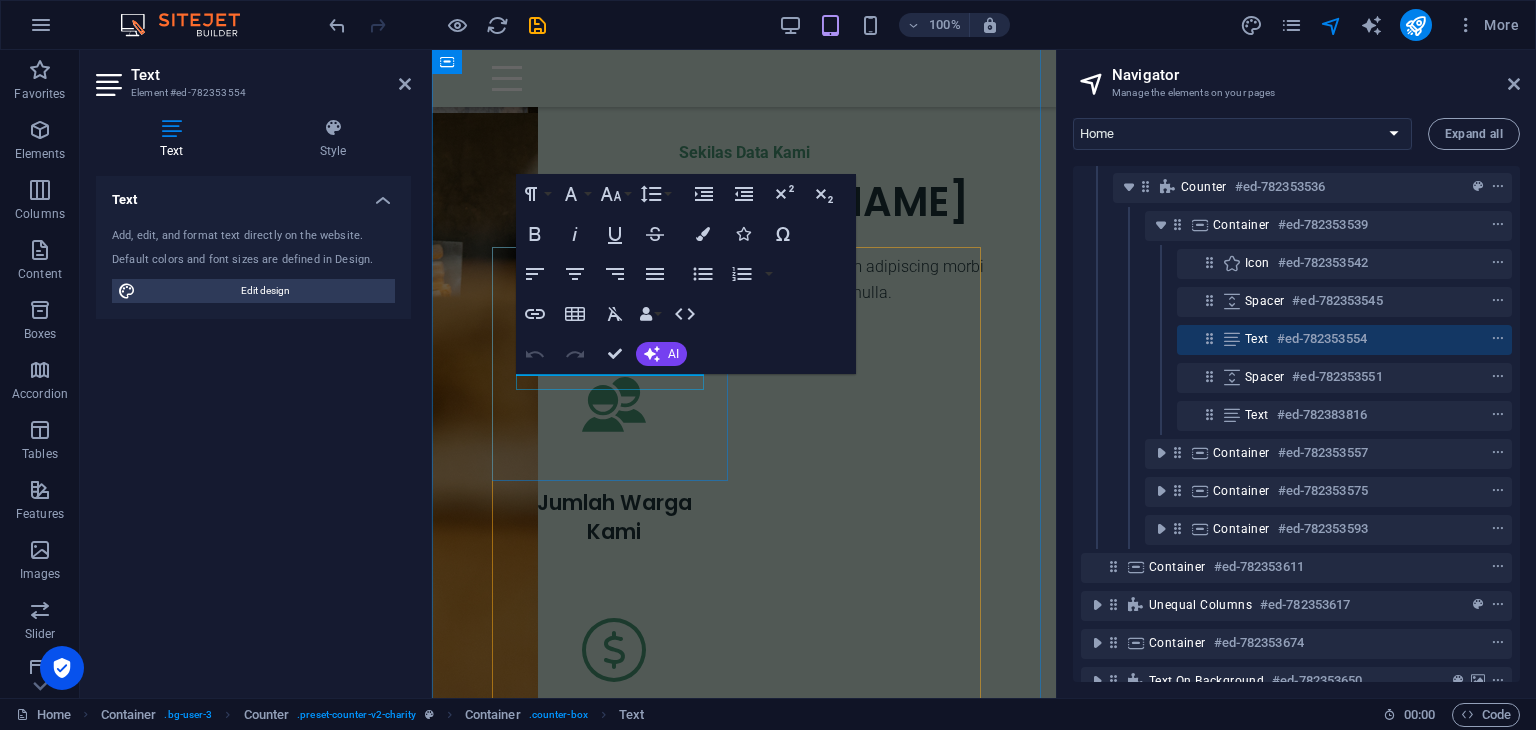 click at bounding box center [614, 480] 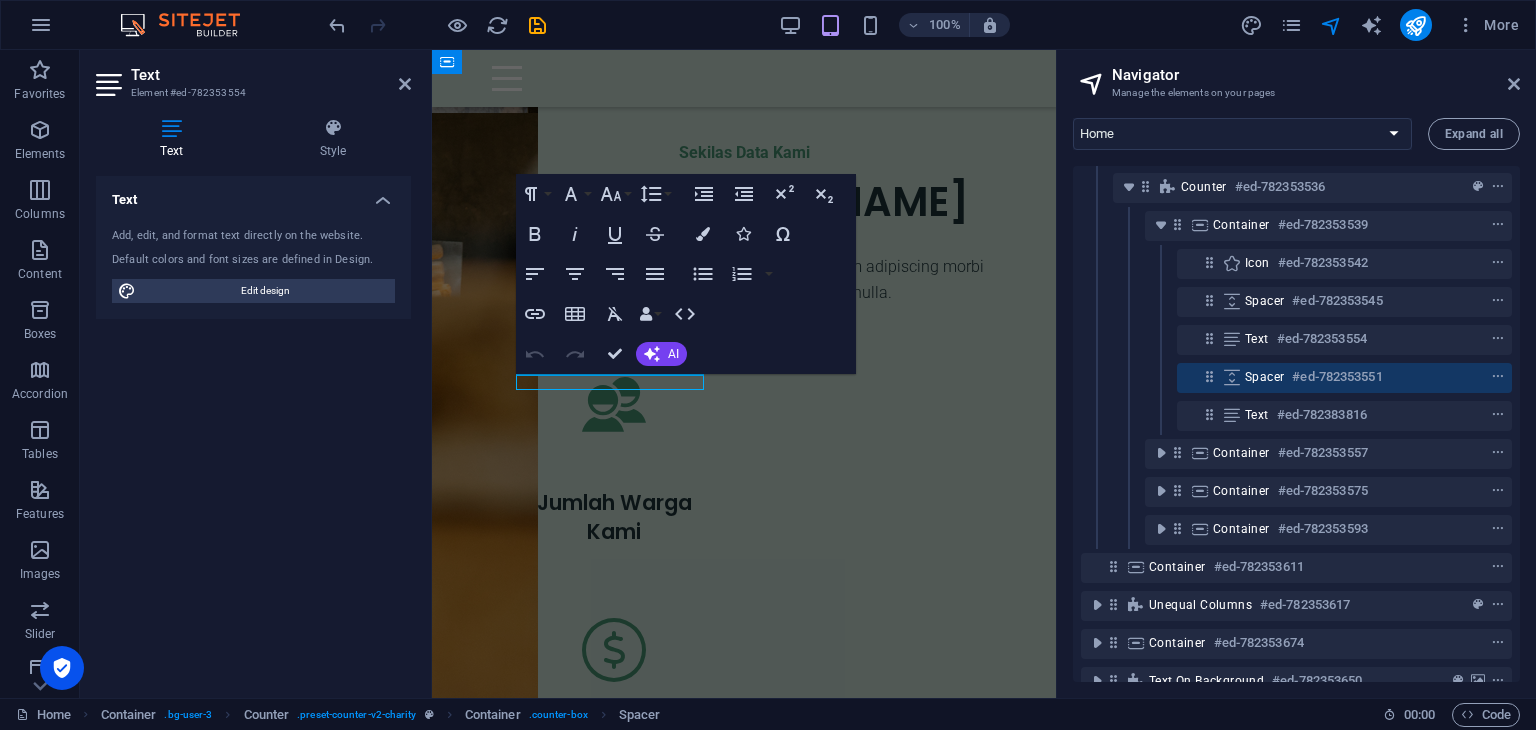 click at bounding box center [614, 480] 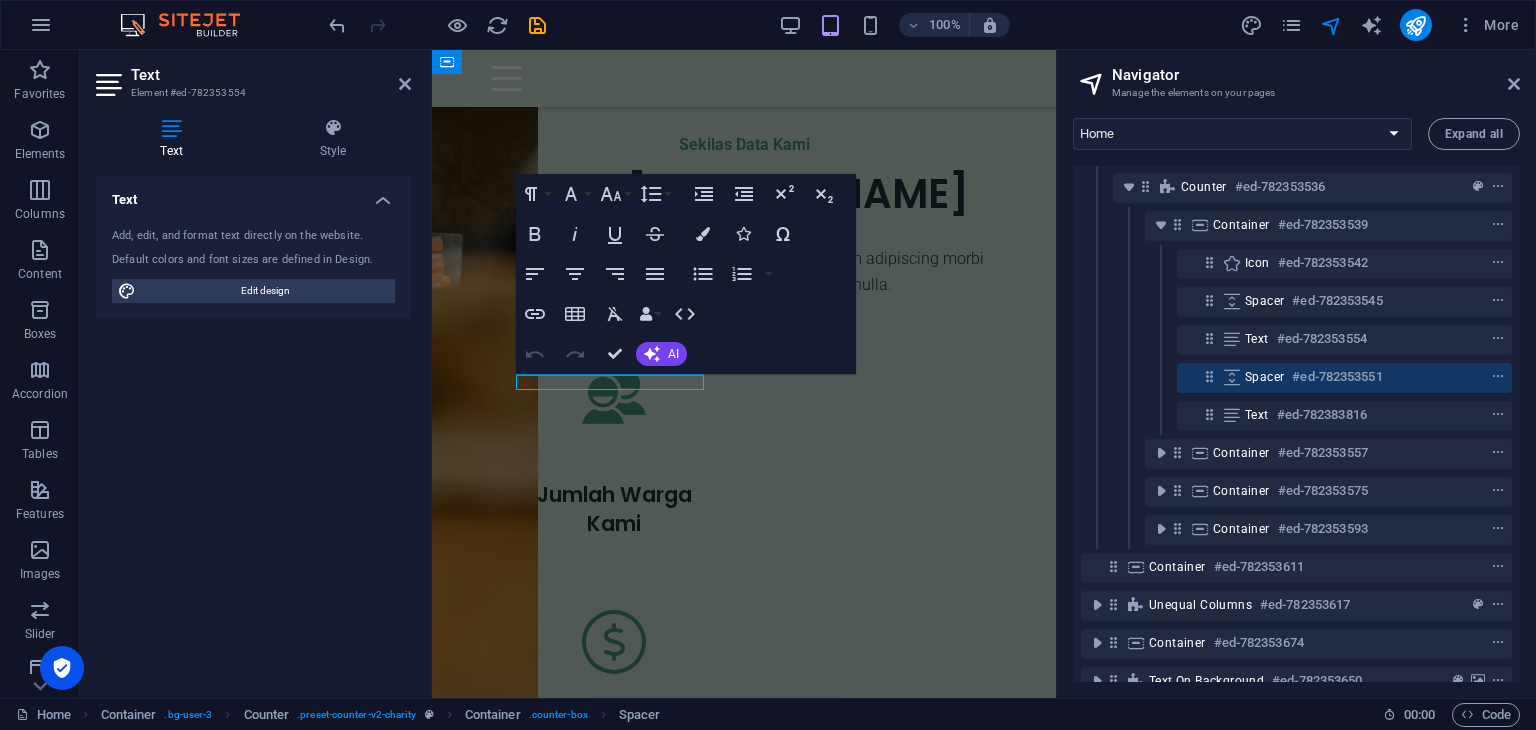 select on "px" 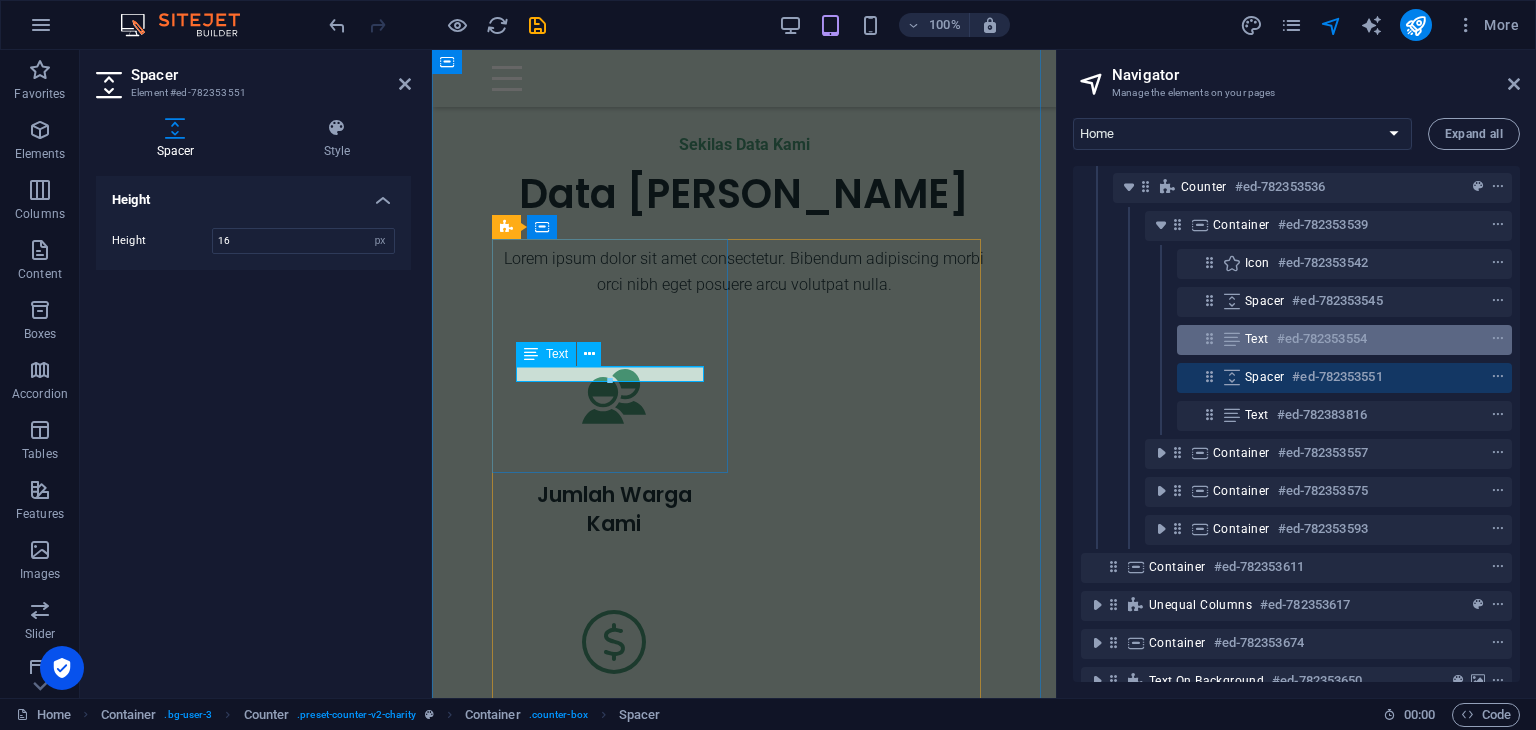 click on "Text" at bounding box center [1257, 339] 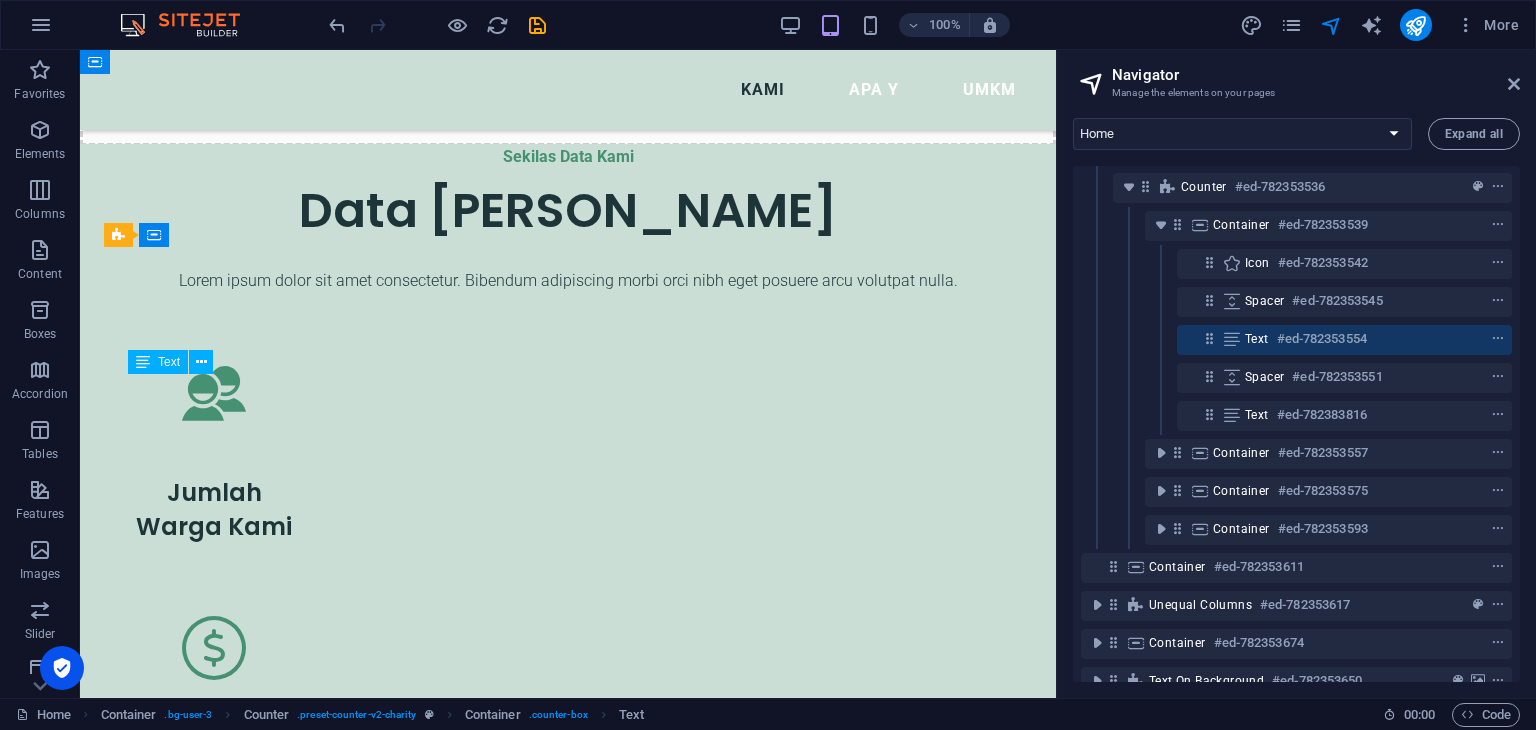 scroll, scrollTop: 1710, scrollLeft: 0, axis: vertical 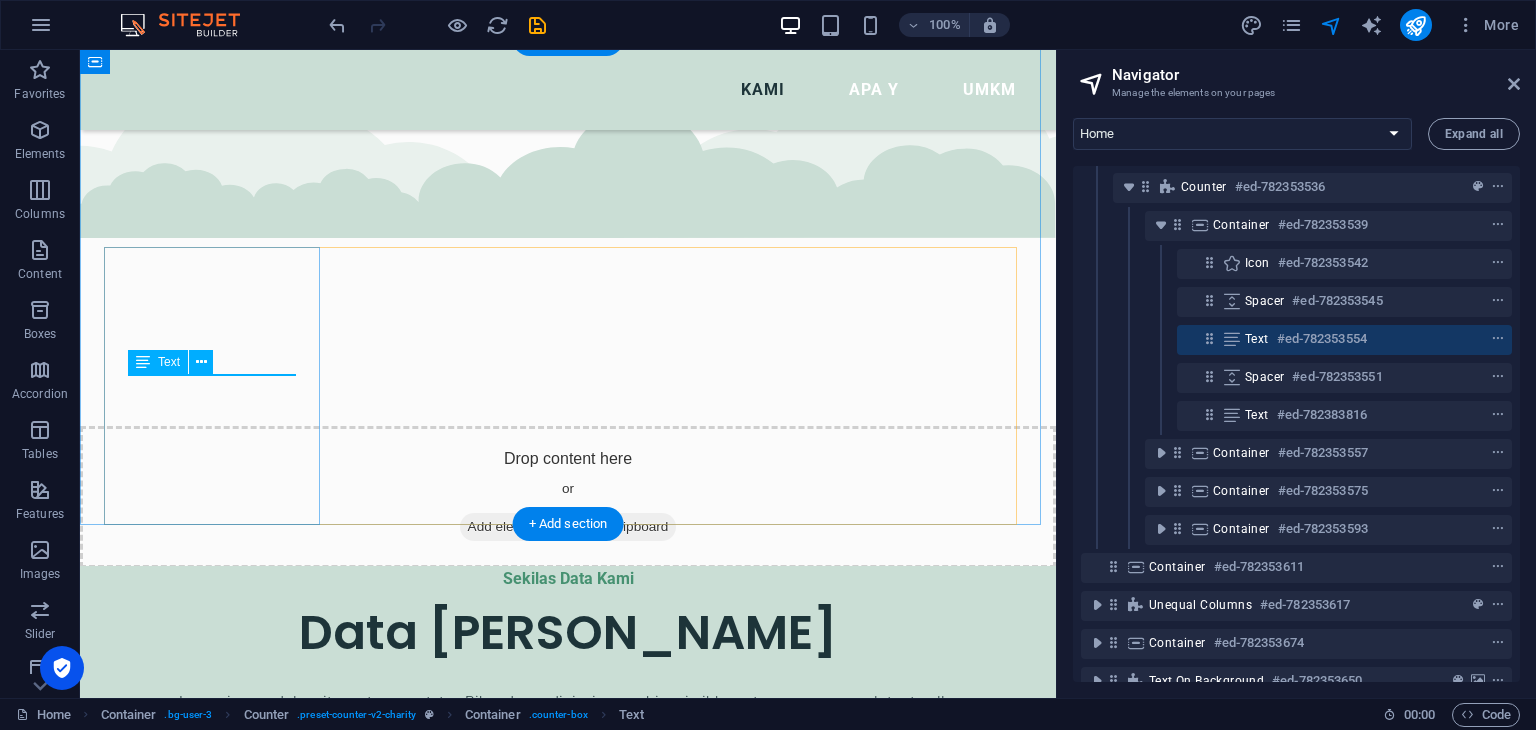 click on "Text" at bounding box center [1257, 339] 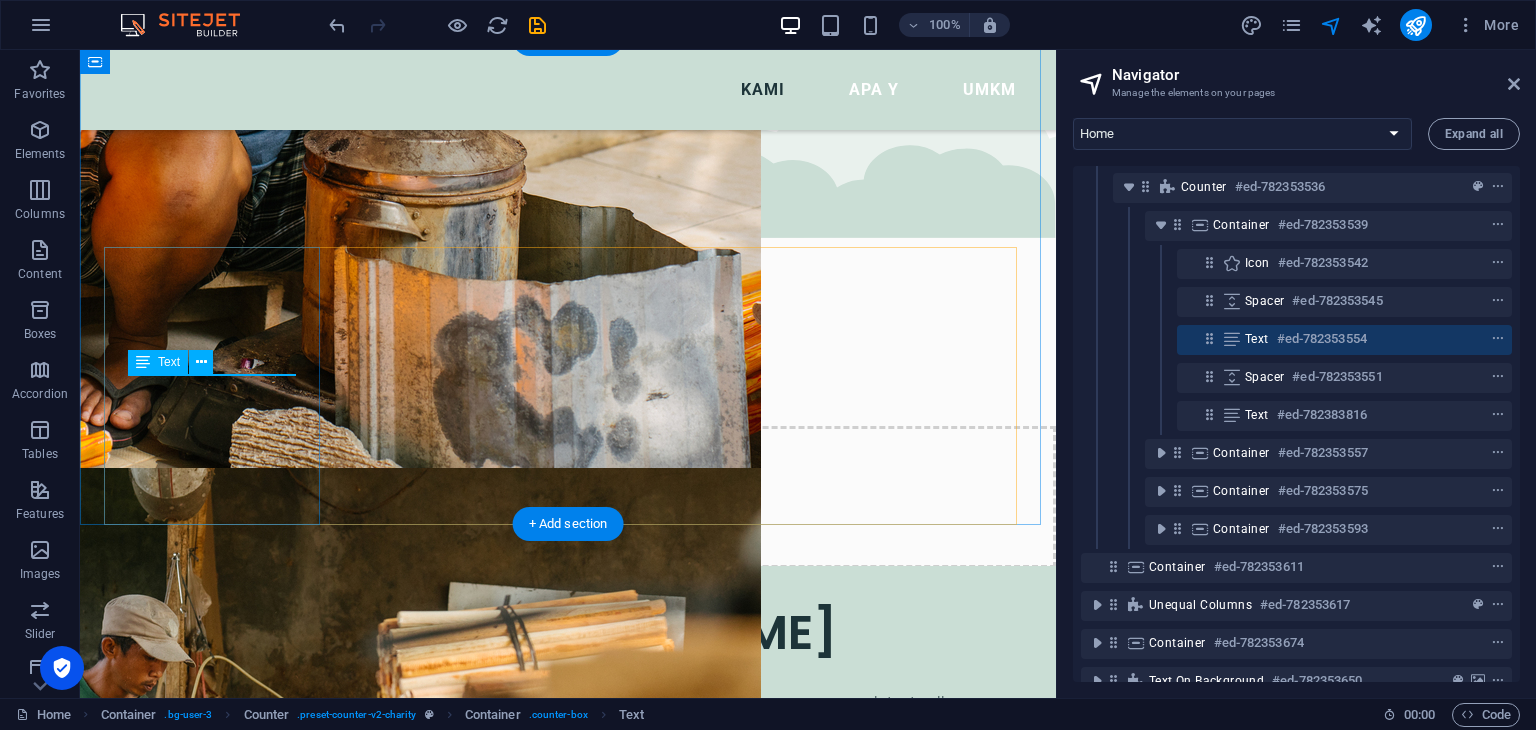 click at bounding box center (1209, 338) 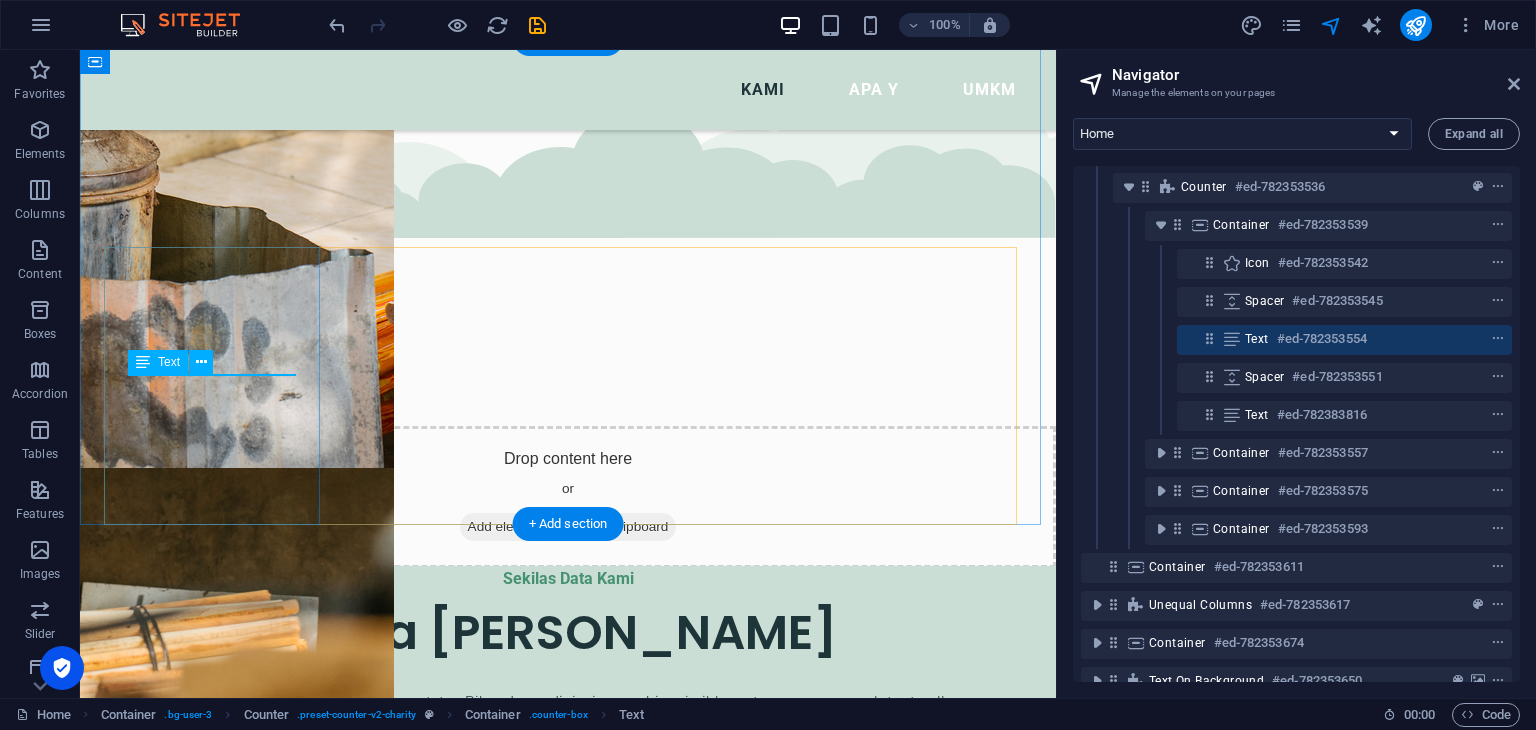 click on "Text" at bounding box center [1257, 339] 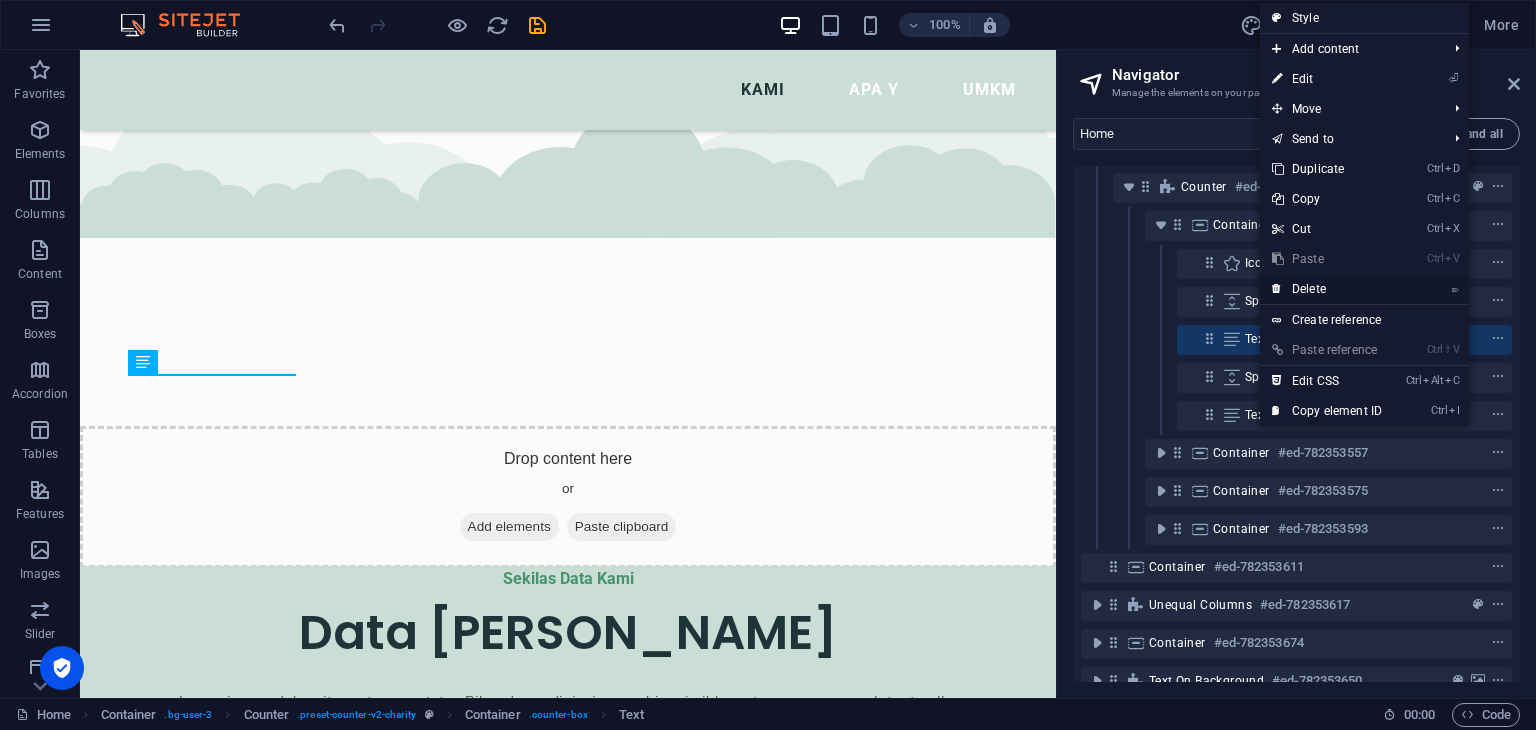 click on "⌦  Delete" at bounding box center (1327, 289) 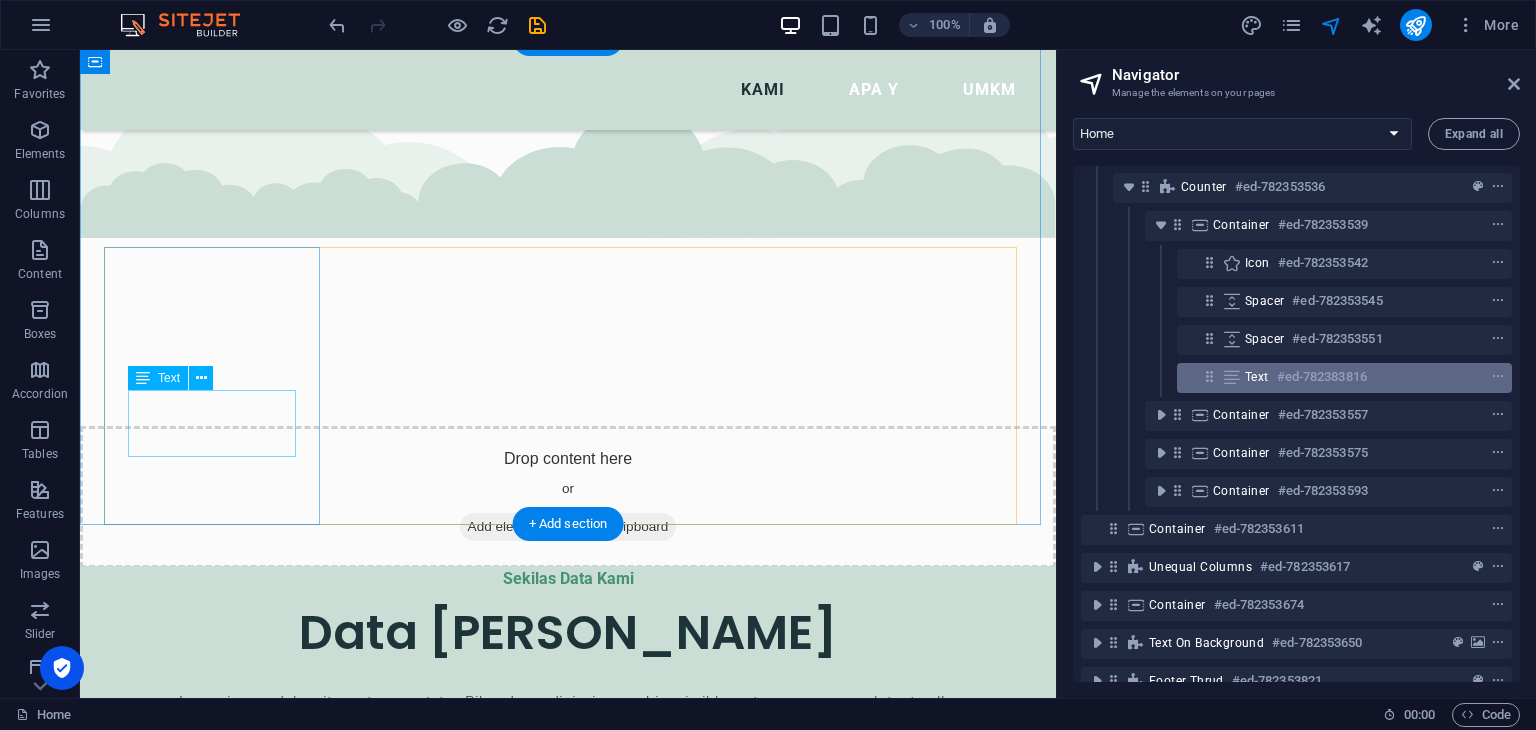 click on "Text" at bounding box center [1257, 377] 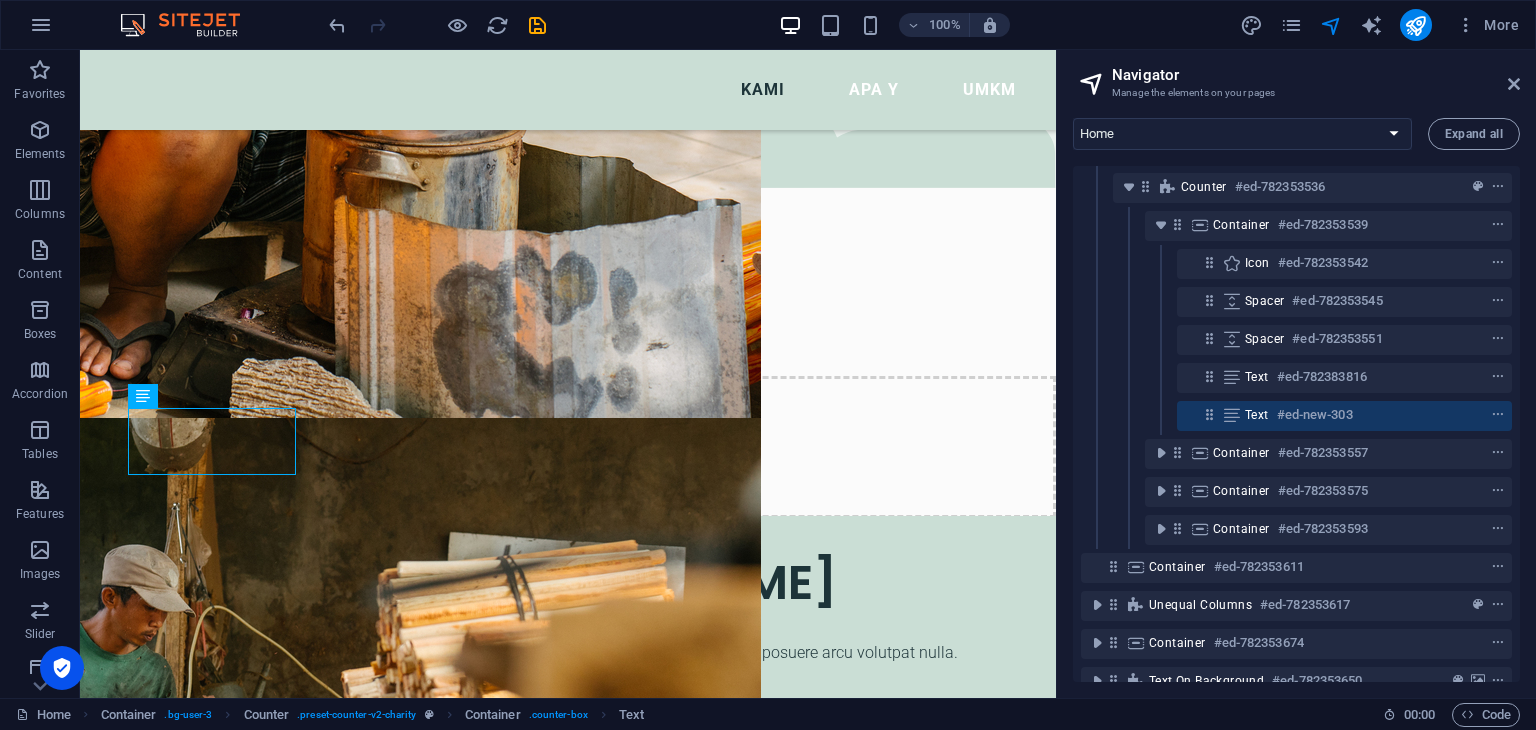drag, startPoint x: 1246, startPoint y: 375, endPoint x: 1264, endPoint y: 320, distance: 57.870544 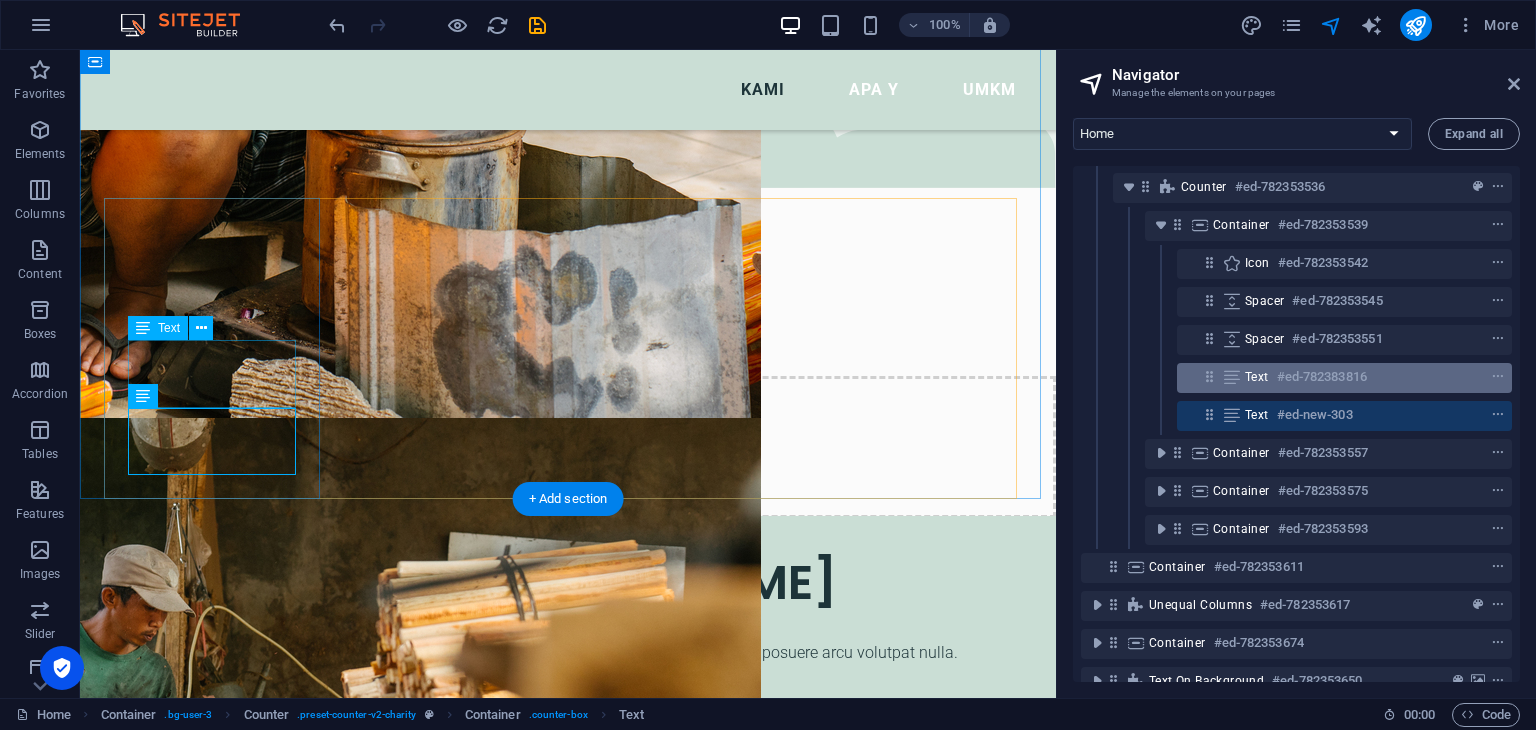 drag, startPoint x: 1241, startPoint y: 407, endPoint x: 1209, endPoint y: 375, distance: 45.254833 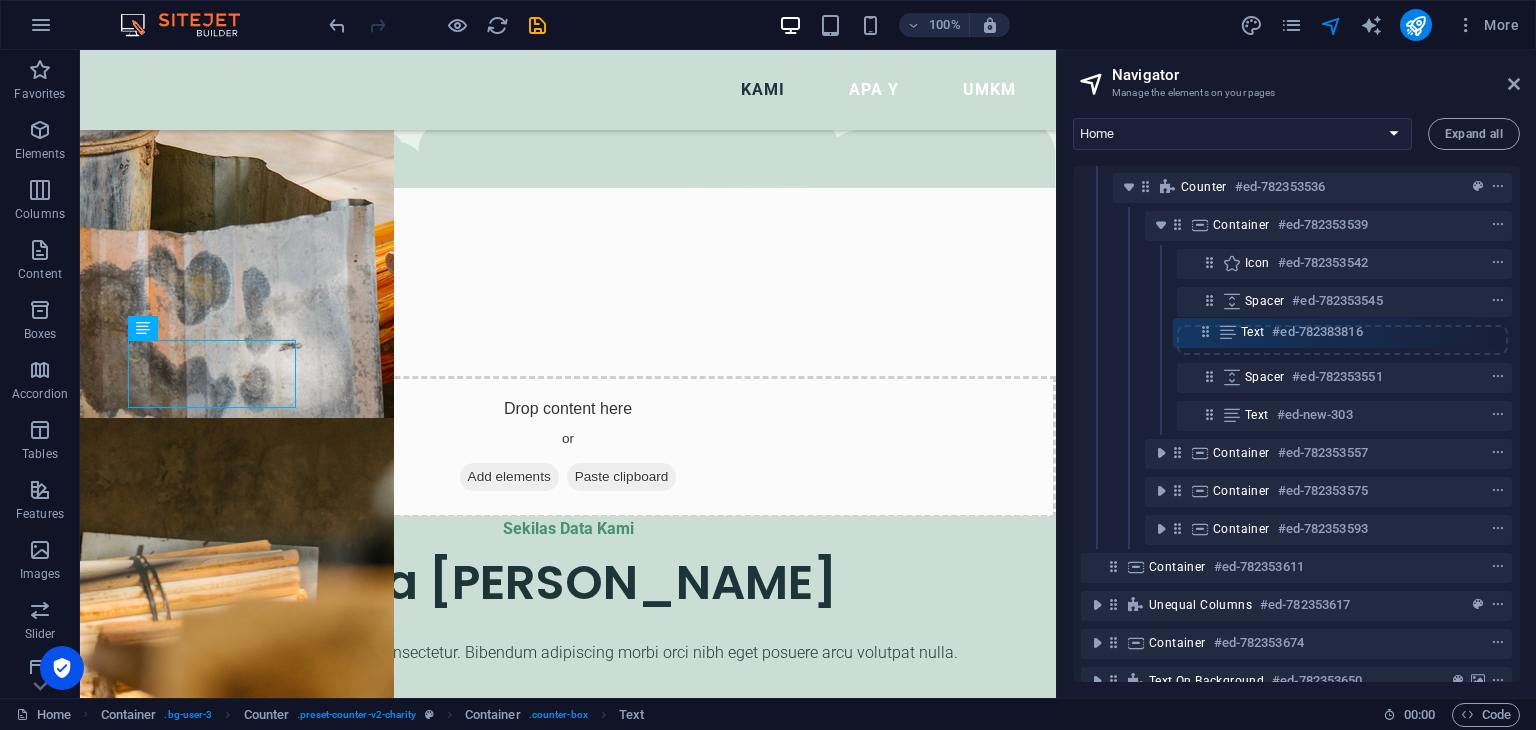 drag, startPoint x: 1209, startPoint y: 375, endPoint x: 1205, endPoint y: 325, distance: 50.159744 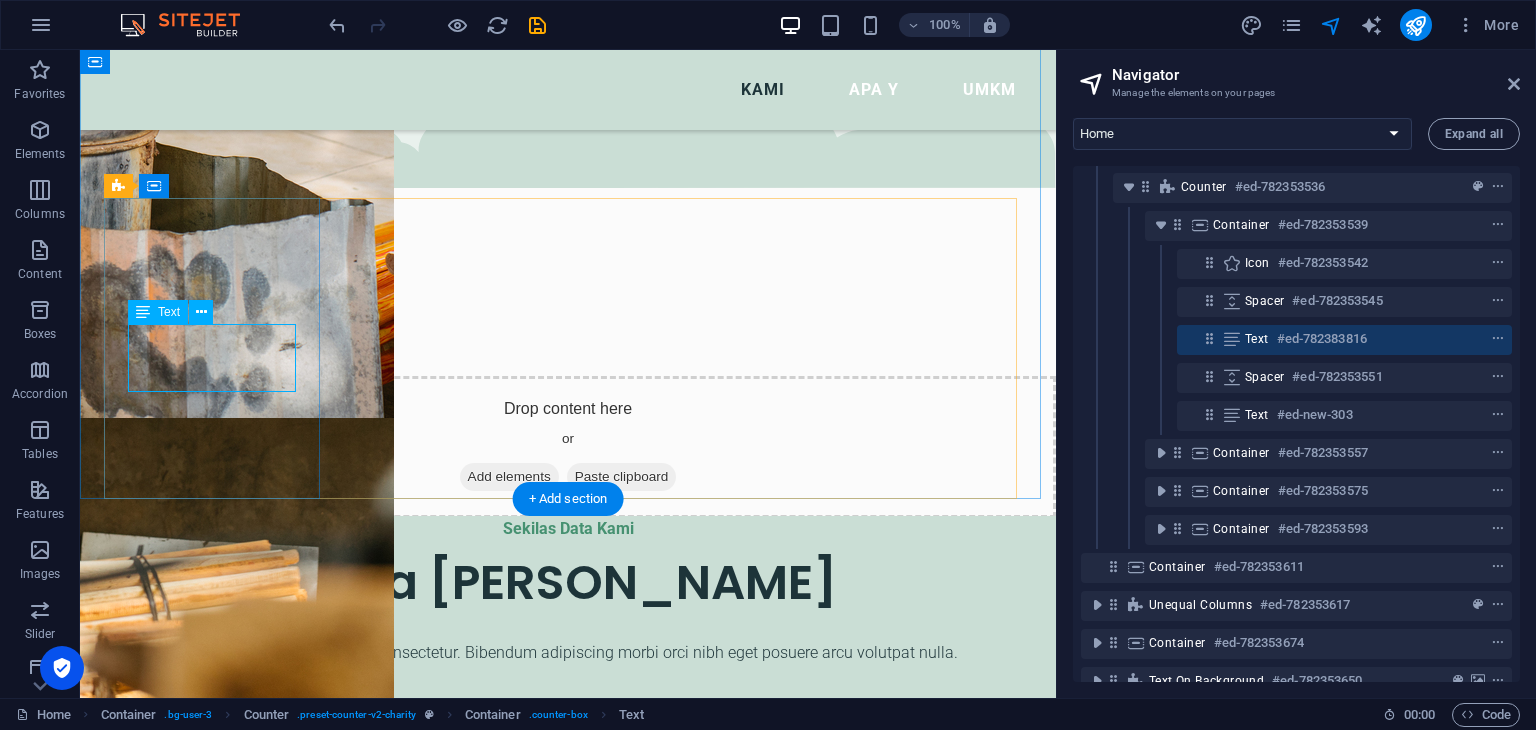 click on "Jumlah Warga Kami" at bounding box center (214, 865) 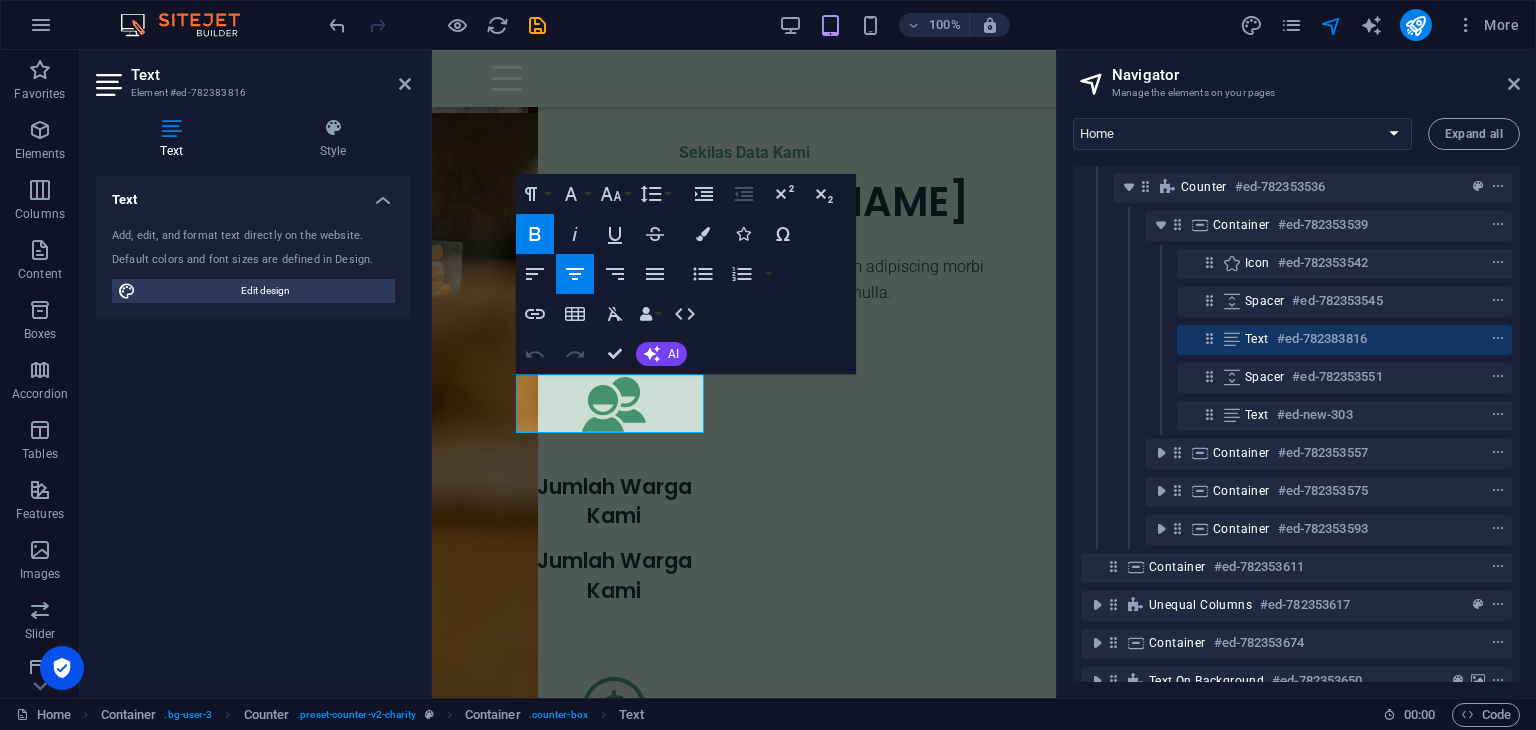 type 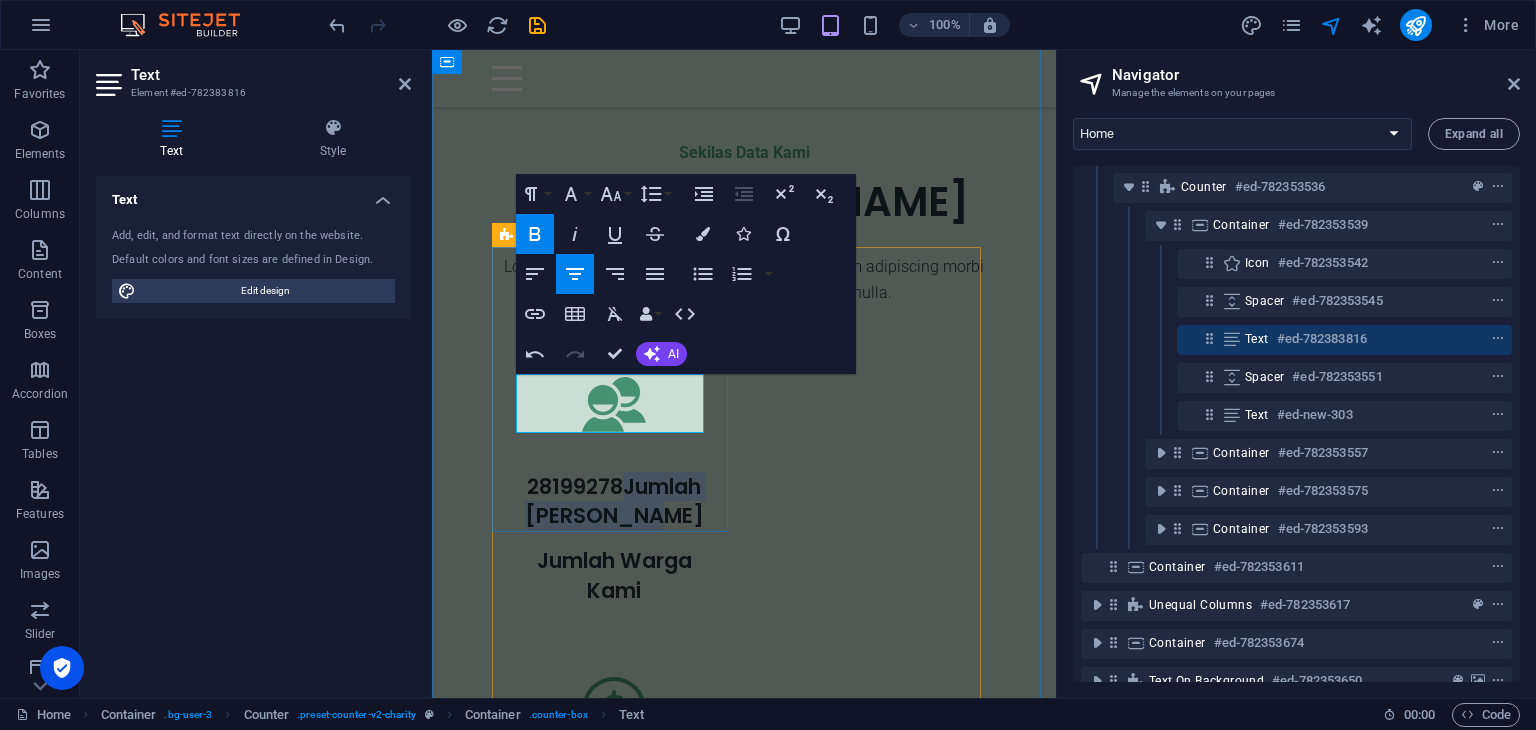 drag, startPoint x: 685, startPoint y: 410, endPoint x: 622, endPoint y: 380, distance: 69.77822 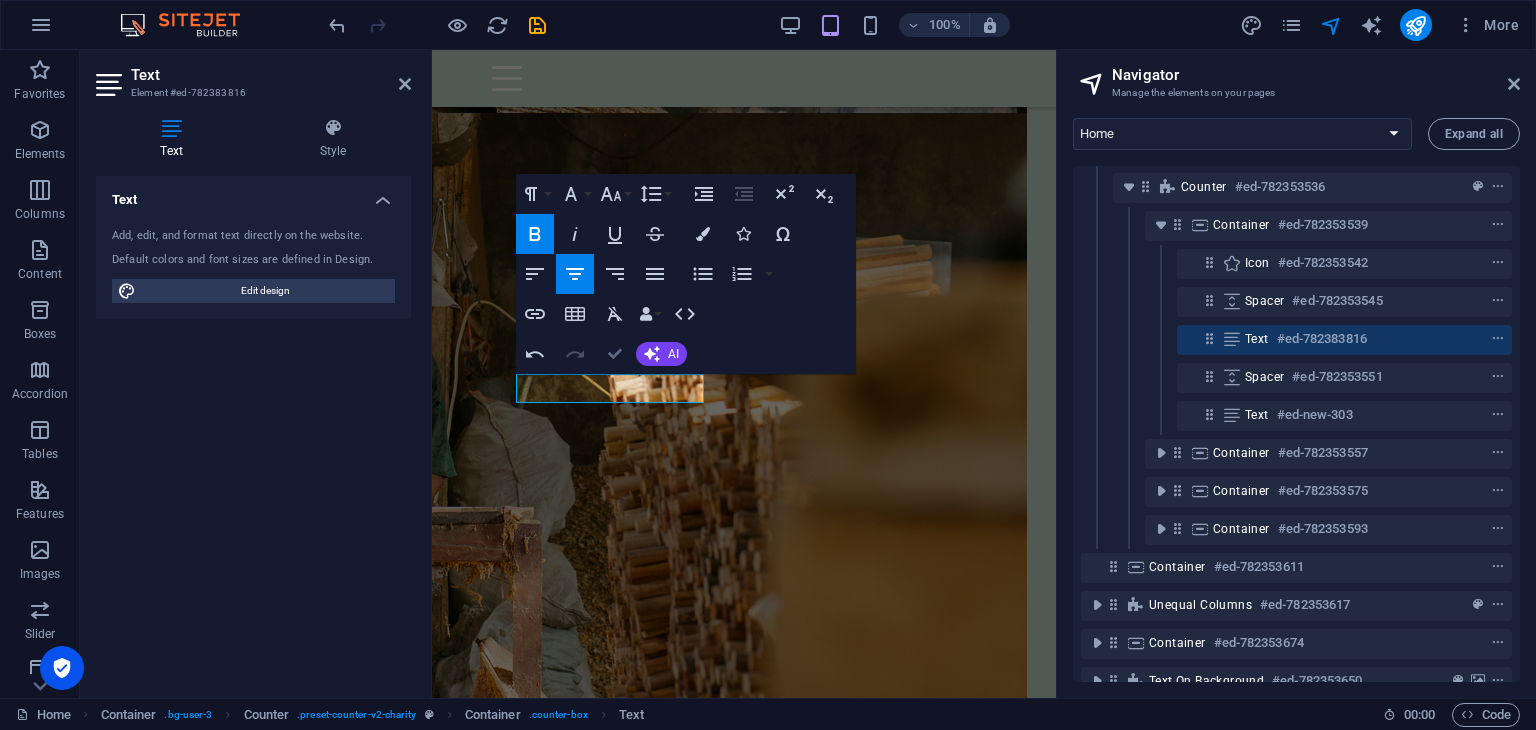 scroll, scrollTop: 1727, scrollLeft: 0, axis: vertical 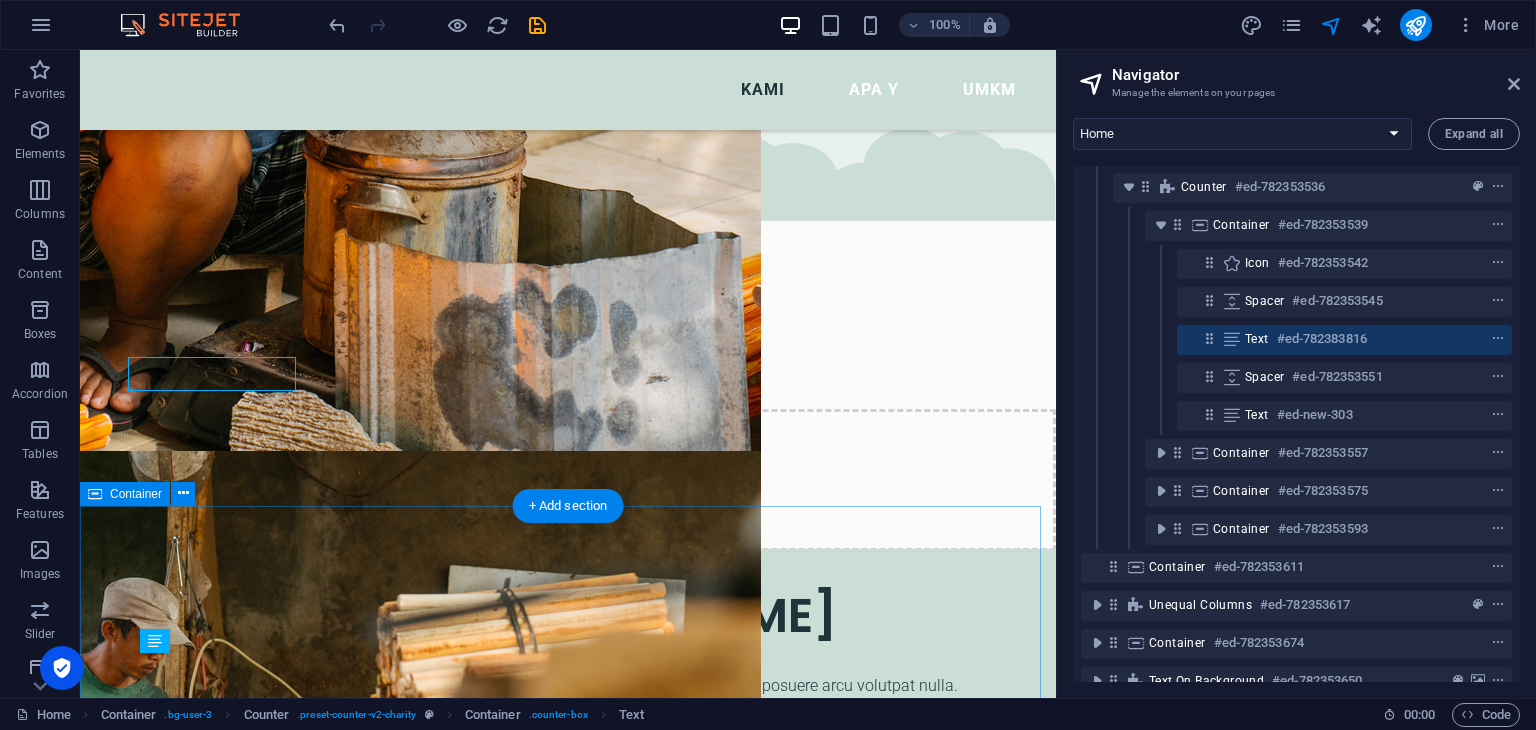 click on "Drop content here or  Add elements  Paste clipboard" at bounding box center (568, 2108) 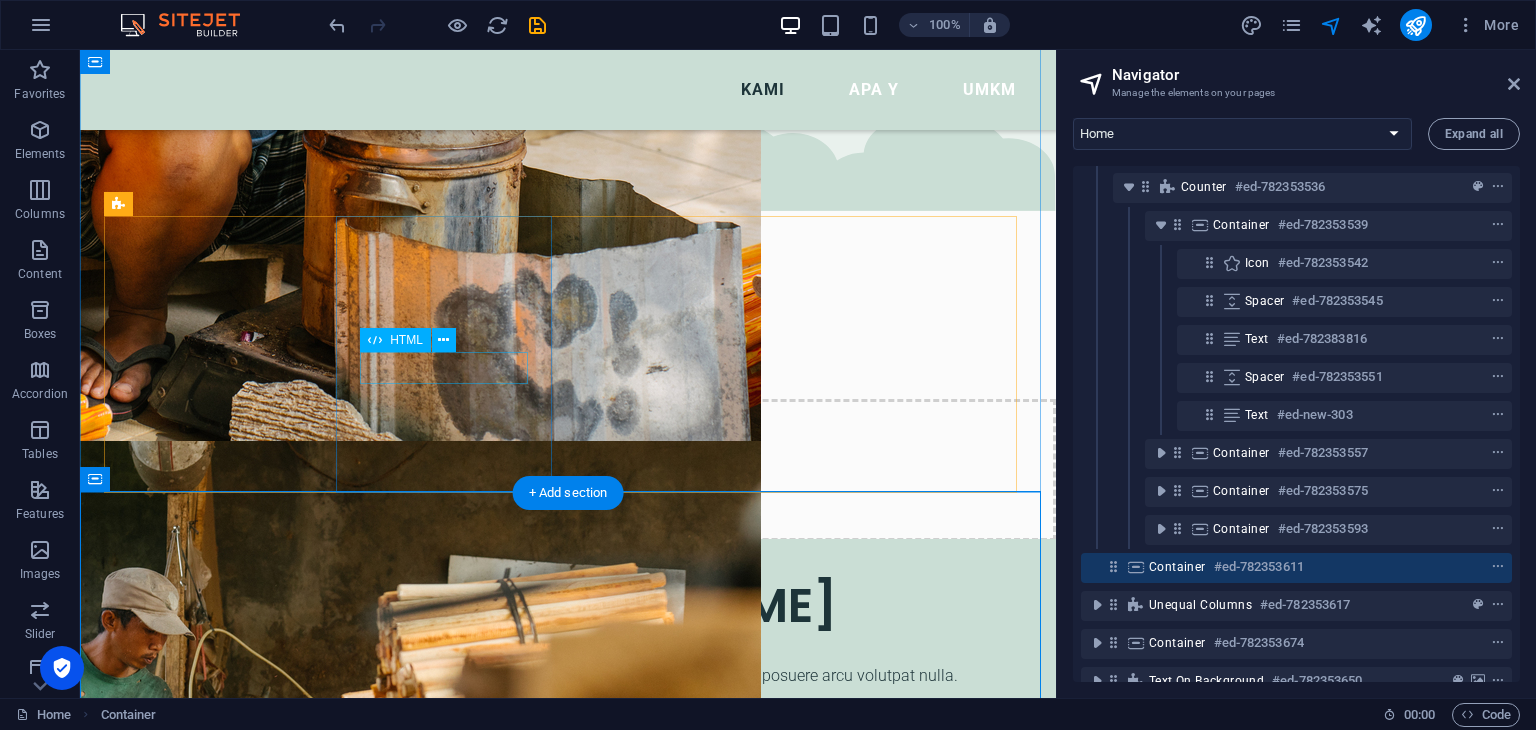 scroll, scrollTop: 1743, scrollLeft: 0, axis: vertical 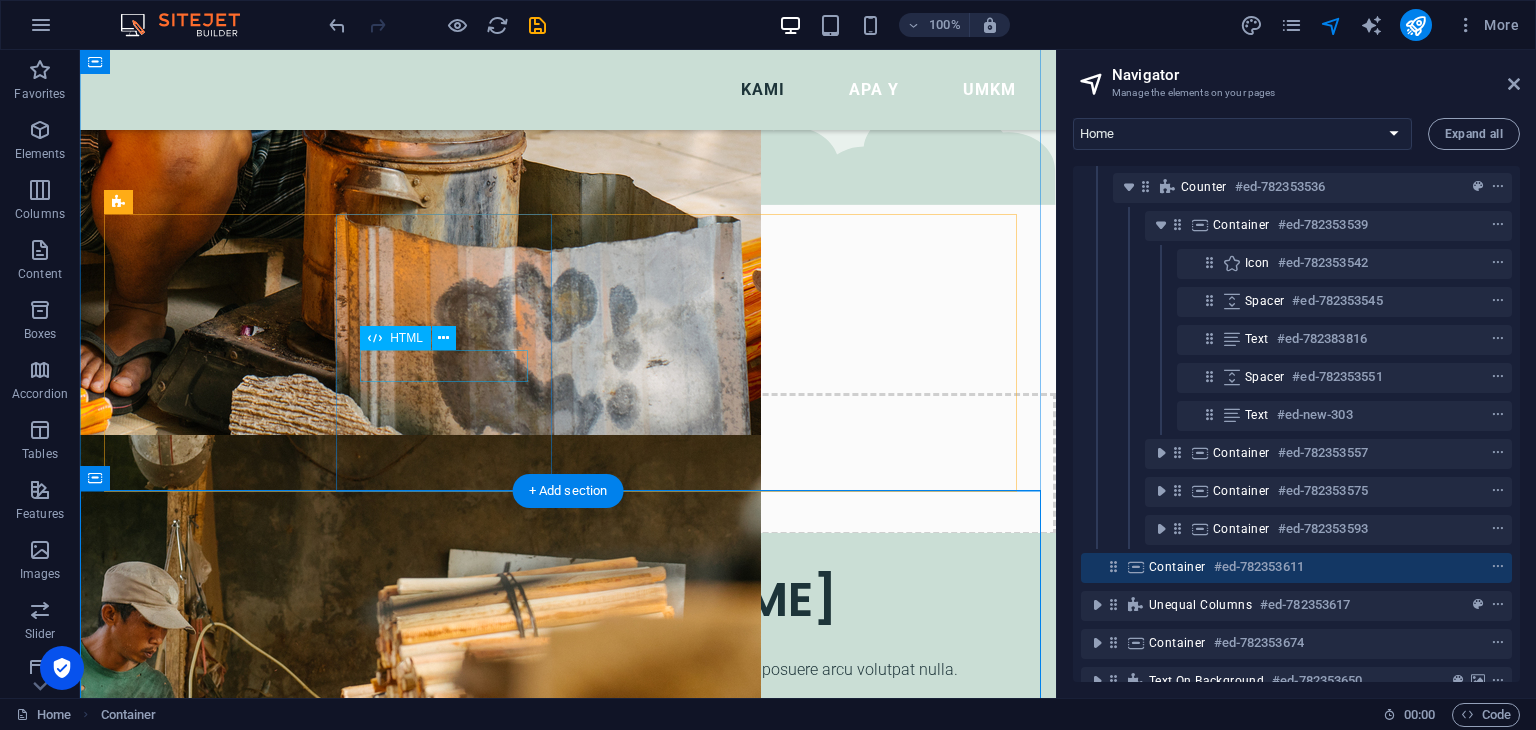 click on "$ 54.000" at bounding box center [214, 1158] 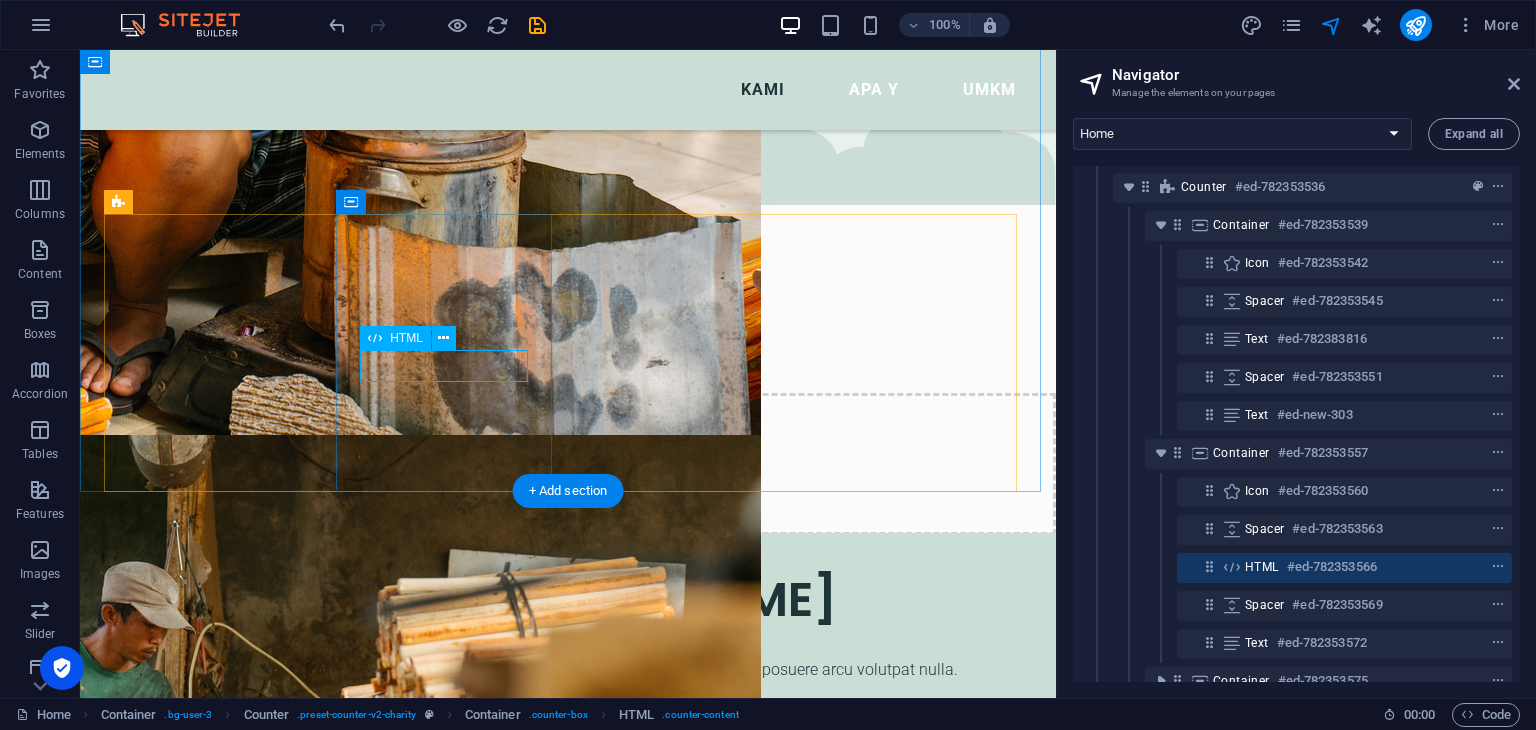 click on "$ 54.000" at bounding box center [214, 1158] 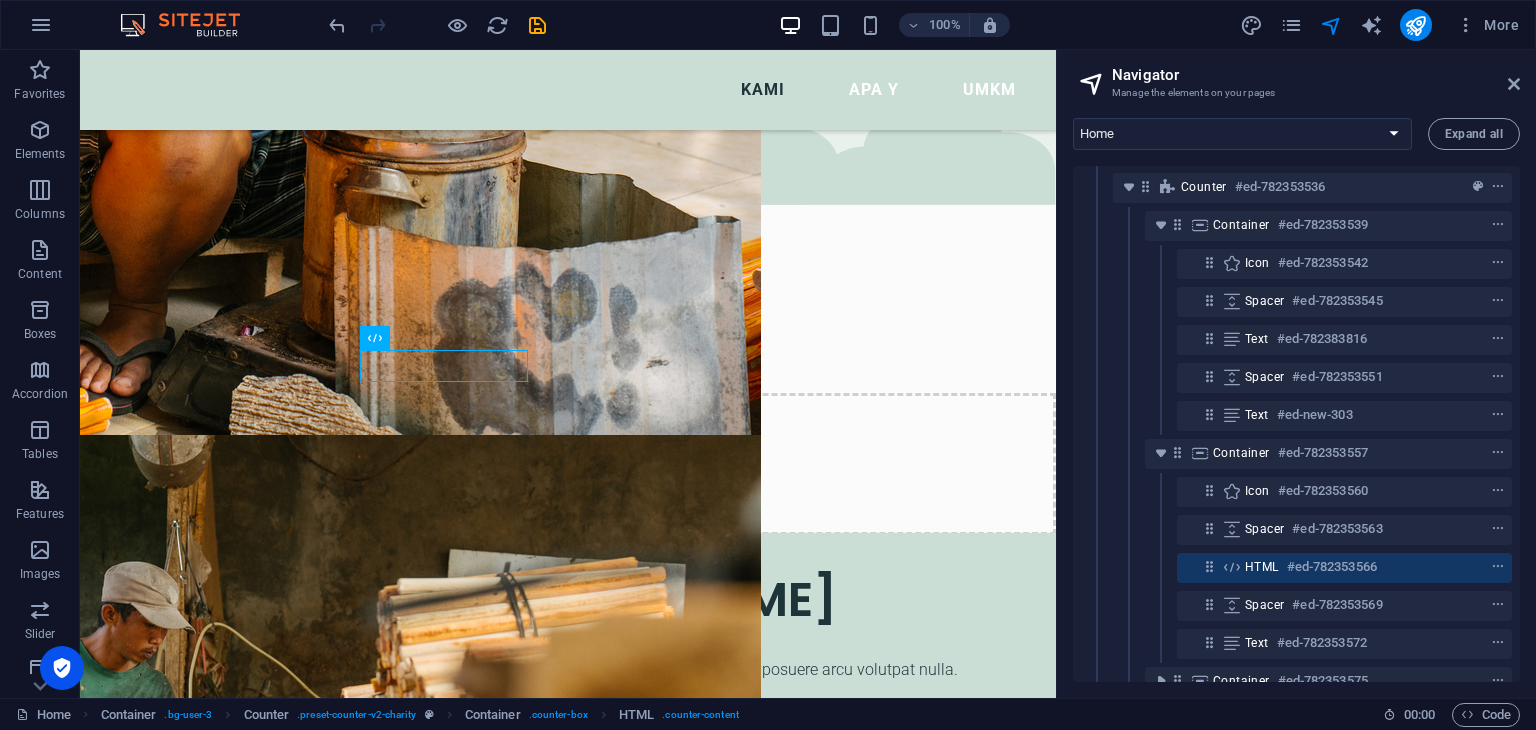 drag, startPoint x: 1512, startPoint y: 521, endPoint x: 1512, endPoint y: 509, distance: 12 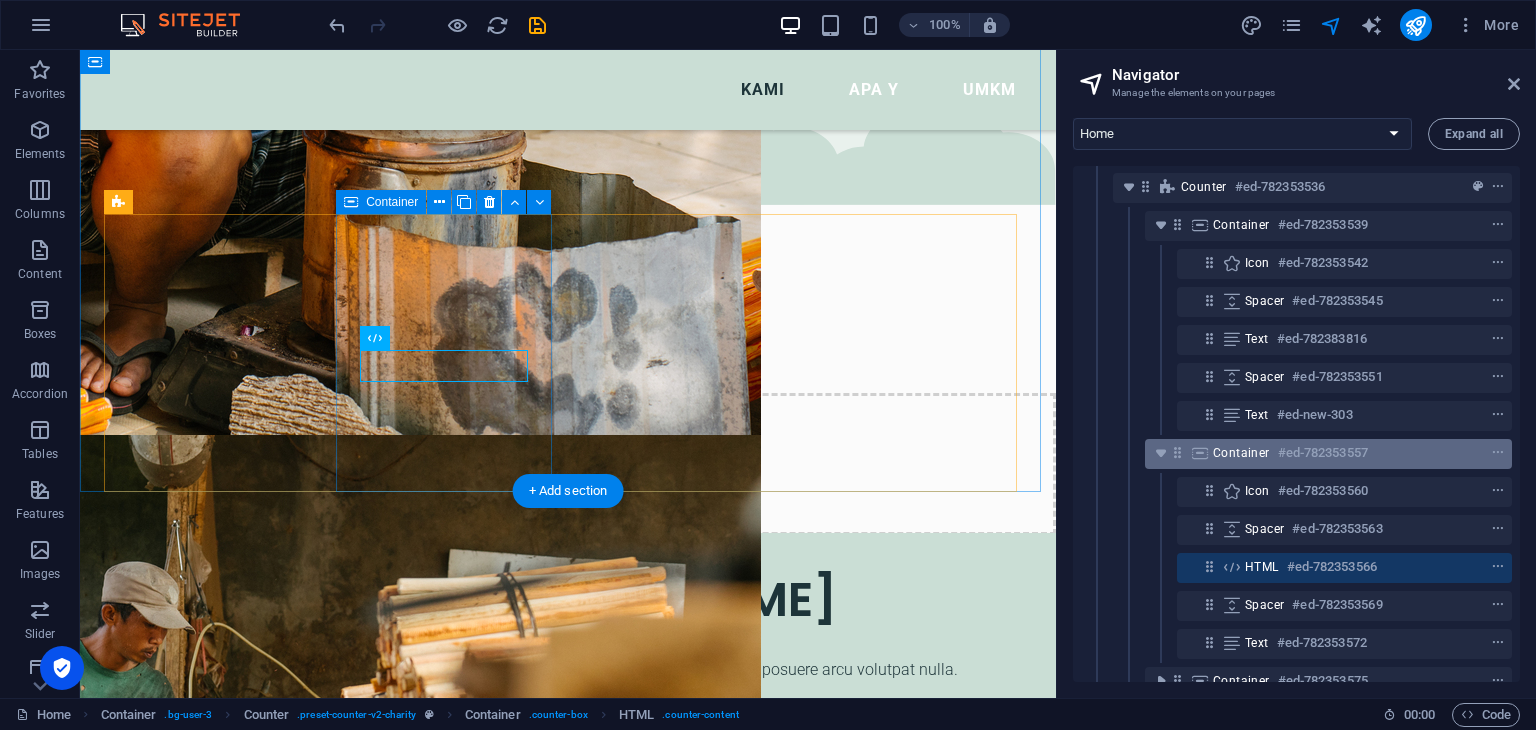 click on "Container #ed-782353557" at bounding box center (1312, 453) 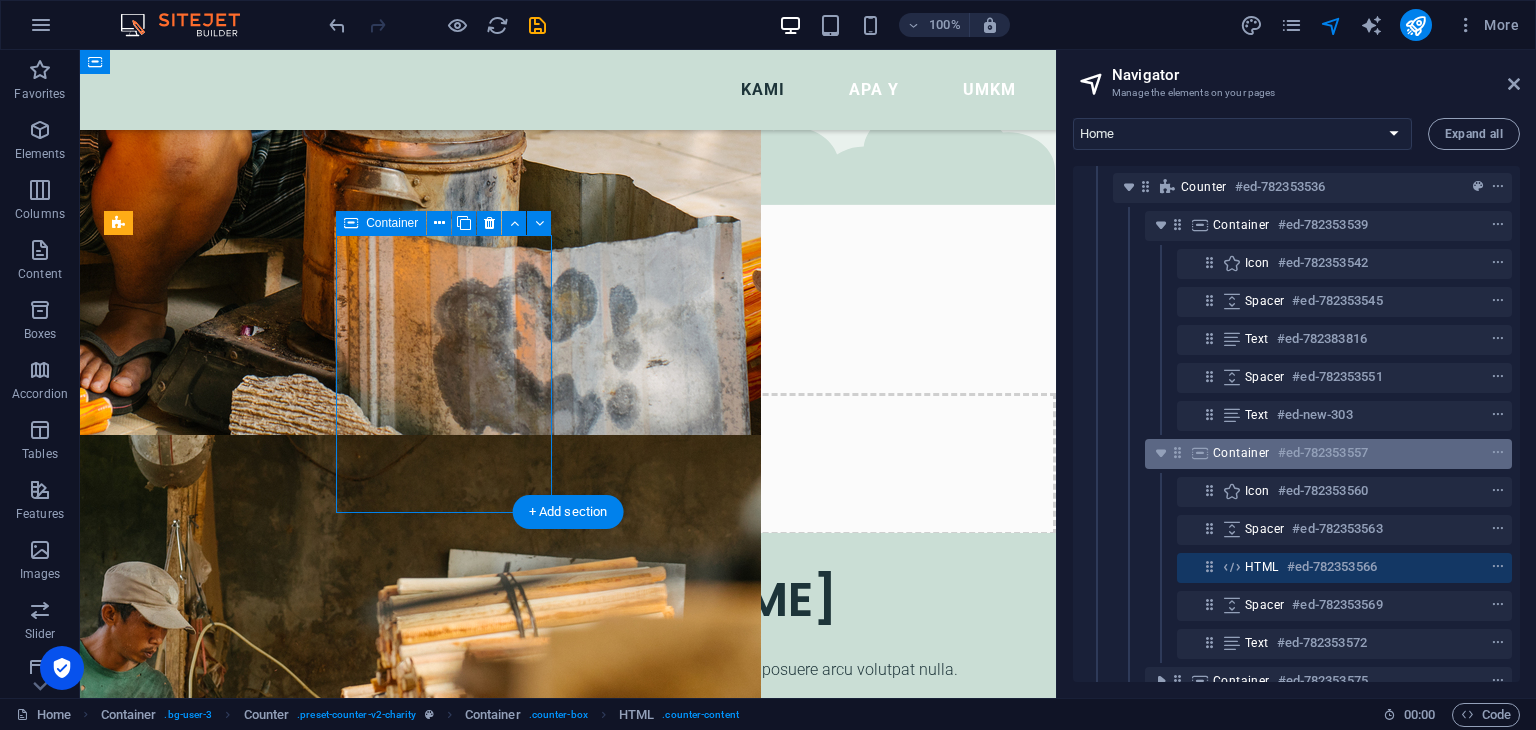 scroll, scrollTop: 1722, scrollLeft: 0, axis: vertical 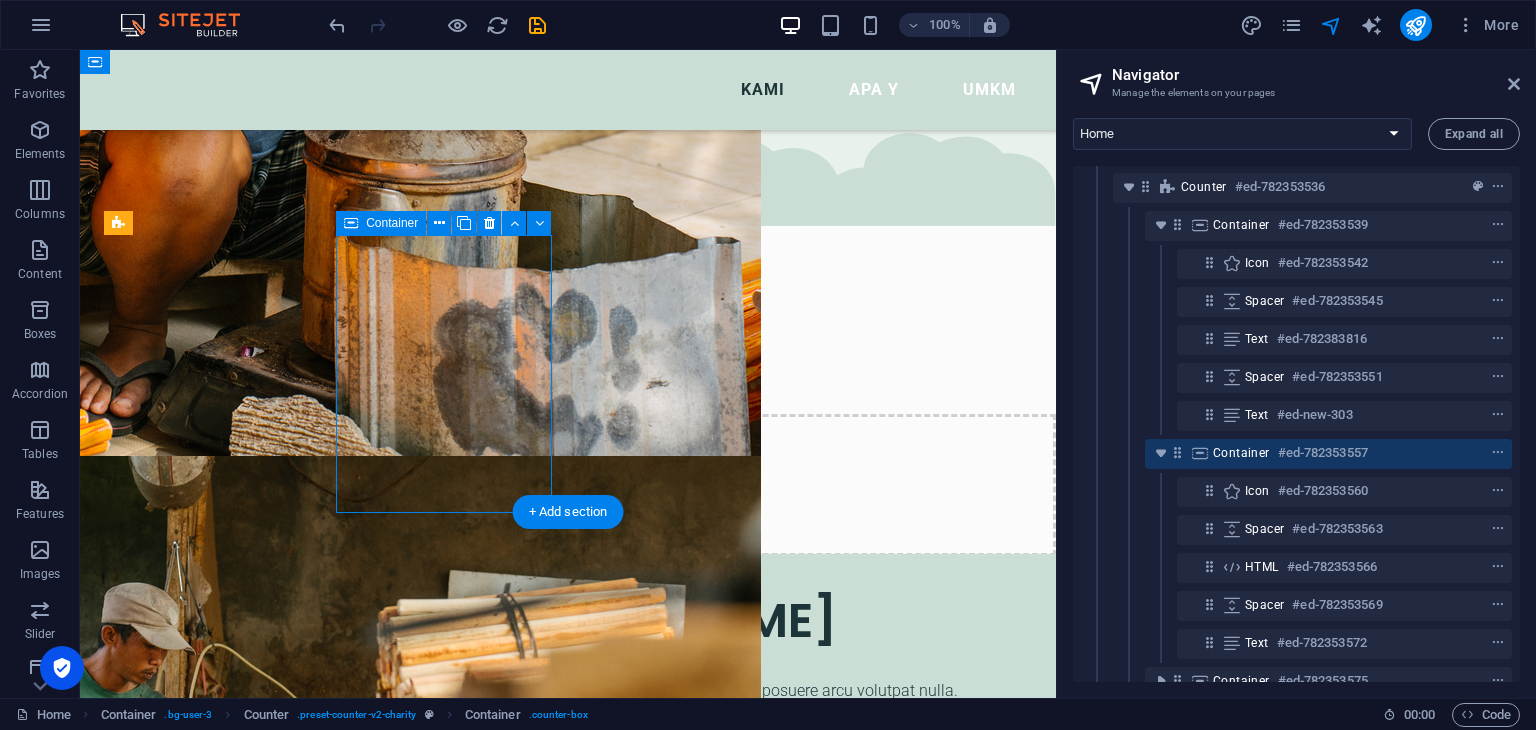 click at bounding box center [1461, 453] 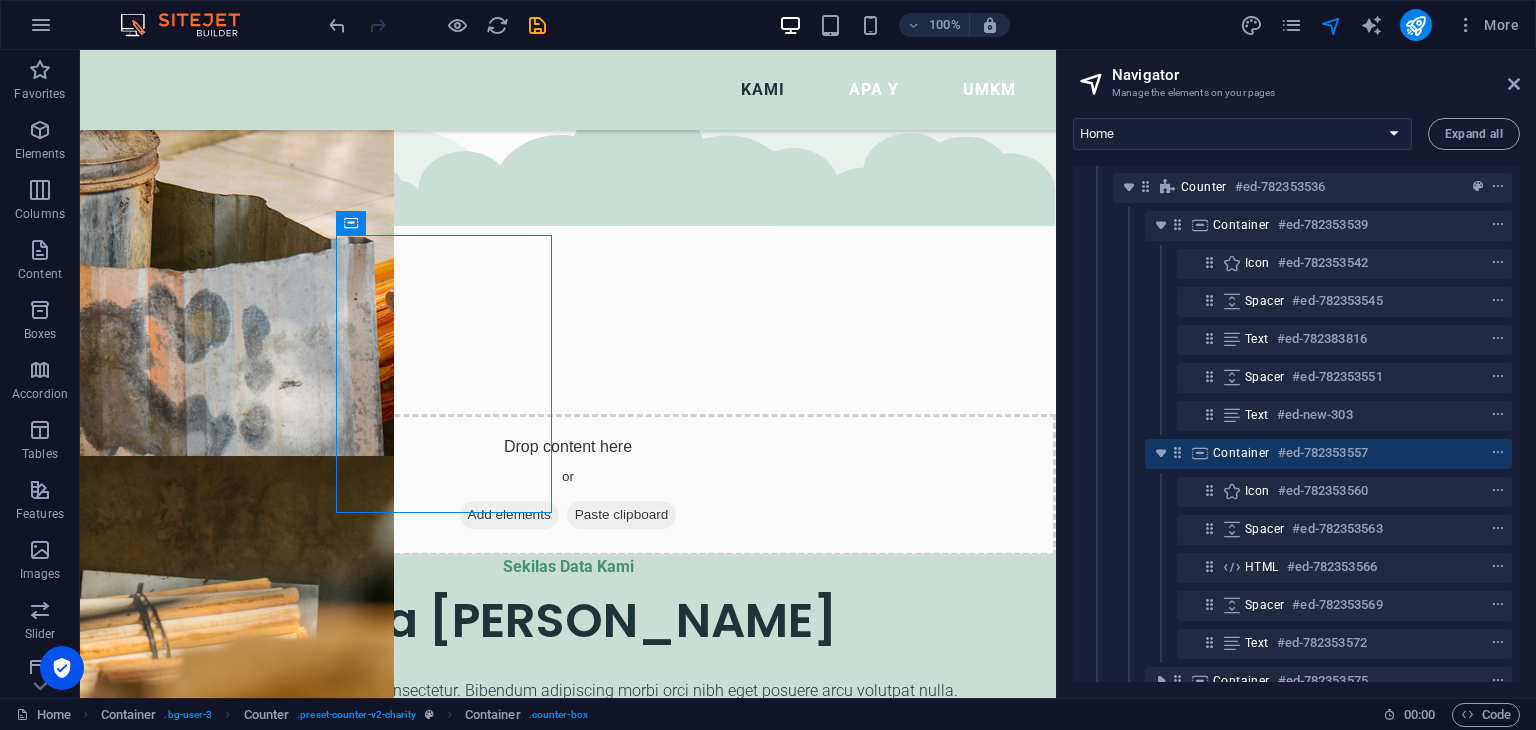 click on "Home  Legal Notice  Privacy  Subpage  Expand all Menu Bar #ed-782353440 Banner #ed-782353461 Unequal Columns #ed-782353482 Container #ed-782353614 Container #ed-782353515 Text #ed-782353518 Spacer #ed-782353521 H2 #ed-782353524 Spacer #ed-782353527 Text #ed-782353530 Spacer #ed-782353533 Counter #ed-782353536 Container #ed-782353539 Icon #ed-782353542 Spacer #ed-782353545 Text #ed-782383816 Spacer #ed-782353551 Text #ed-new-303 Container #ed-782353557 Icon #ed-782353560 Spacer #ed-782353563 HTML #ed-782353566 Spacer #ed-782353569 Text #ed-782353572 Container #ed-782353575 Container #ed-782353593 Container #ed-782353611 Unequal Columns #ed-782353617 Container #ed-782353674 Text on background #ed-782353650 Footer Thrud #ed-782353821" at bounding box center [1296, 400] 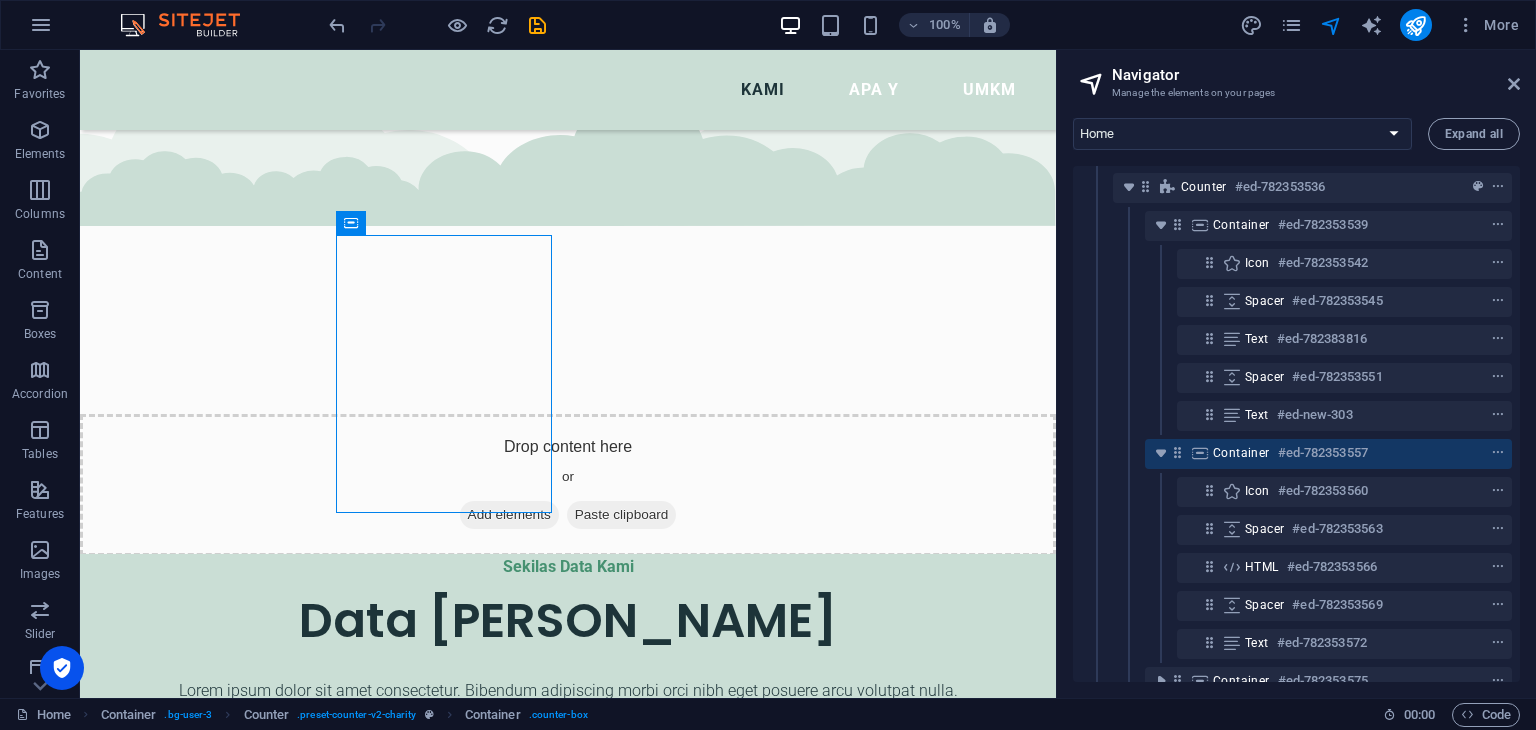 drag, startPoint x: 1522, startPoint y: 449, endPoint x: 1522, endPoint y: 466, distance: 17 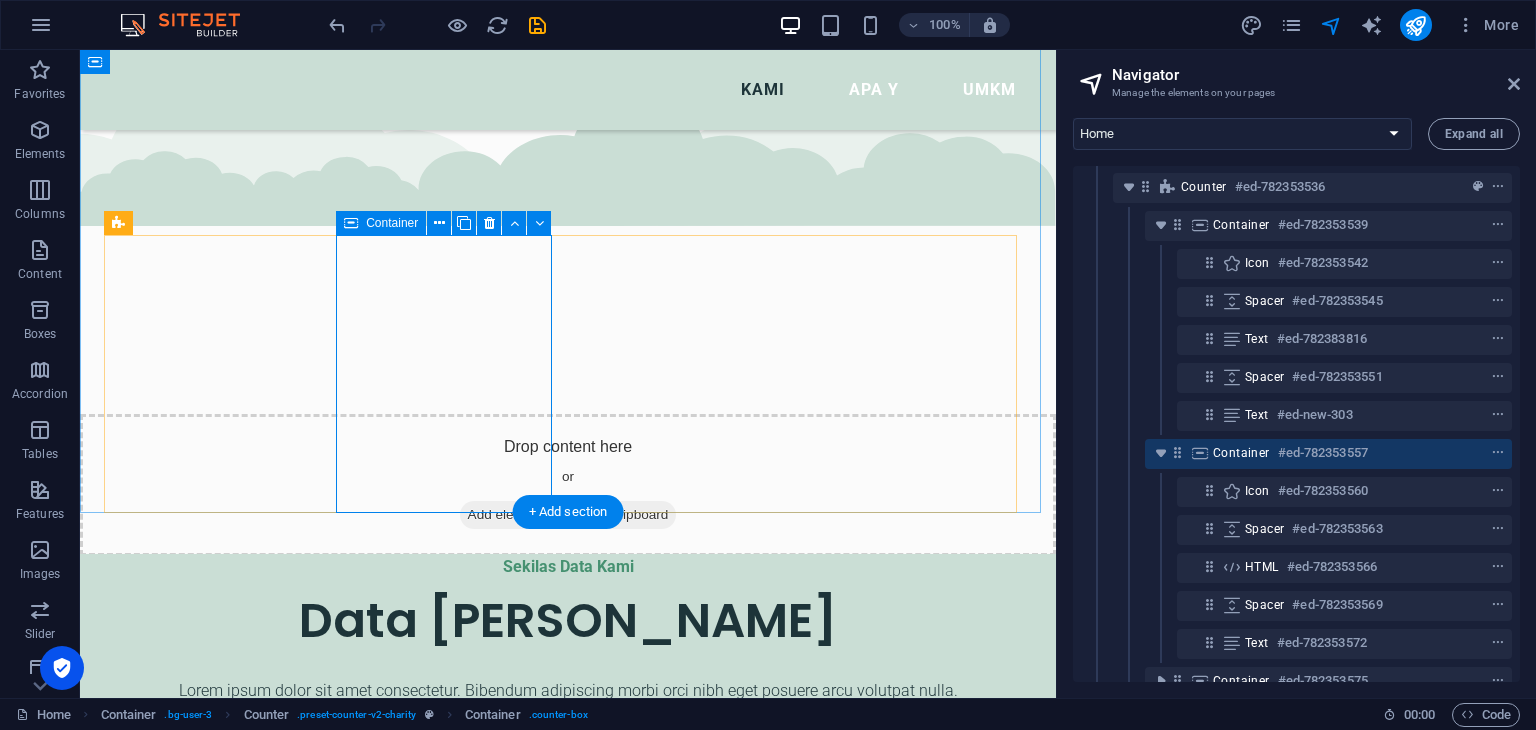 click at bounding box center [1461, 453] 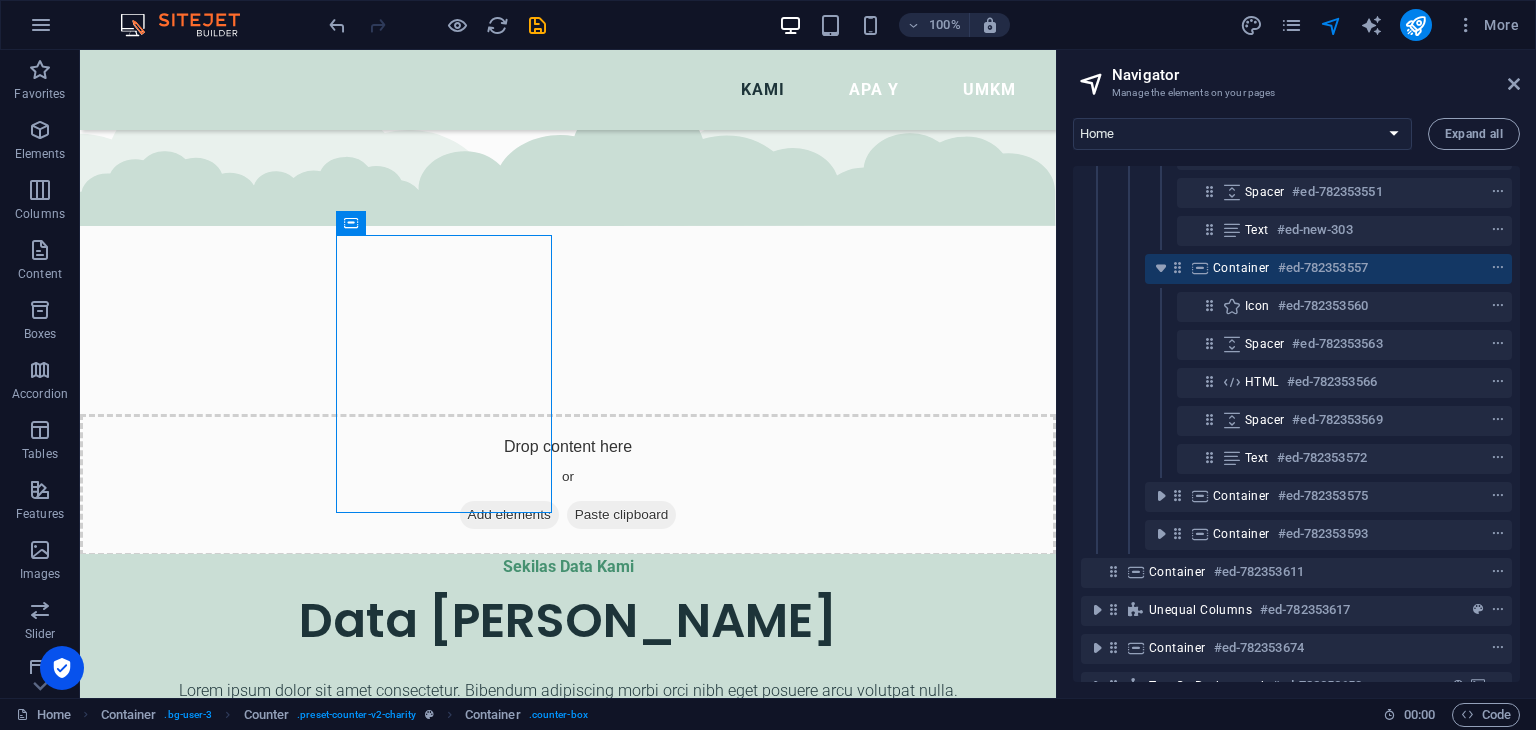 scroll, scrollTop: 591, scrollLeft: 0, axis: vertical 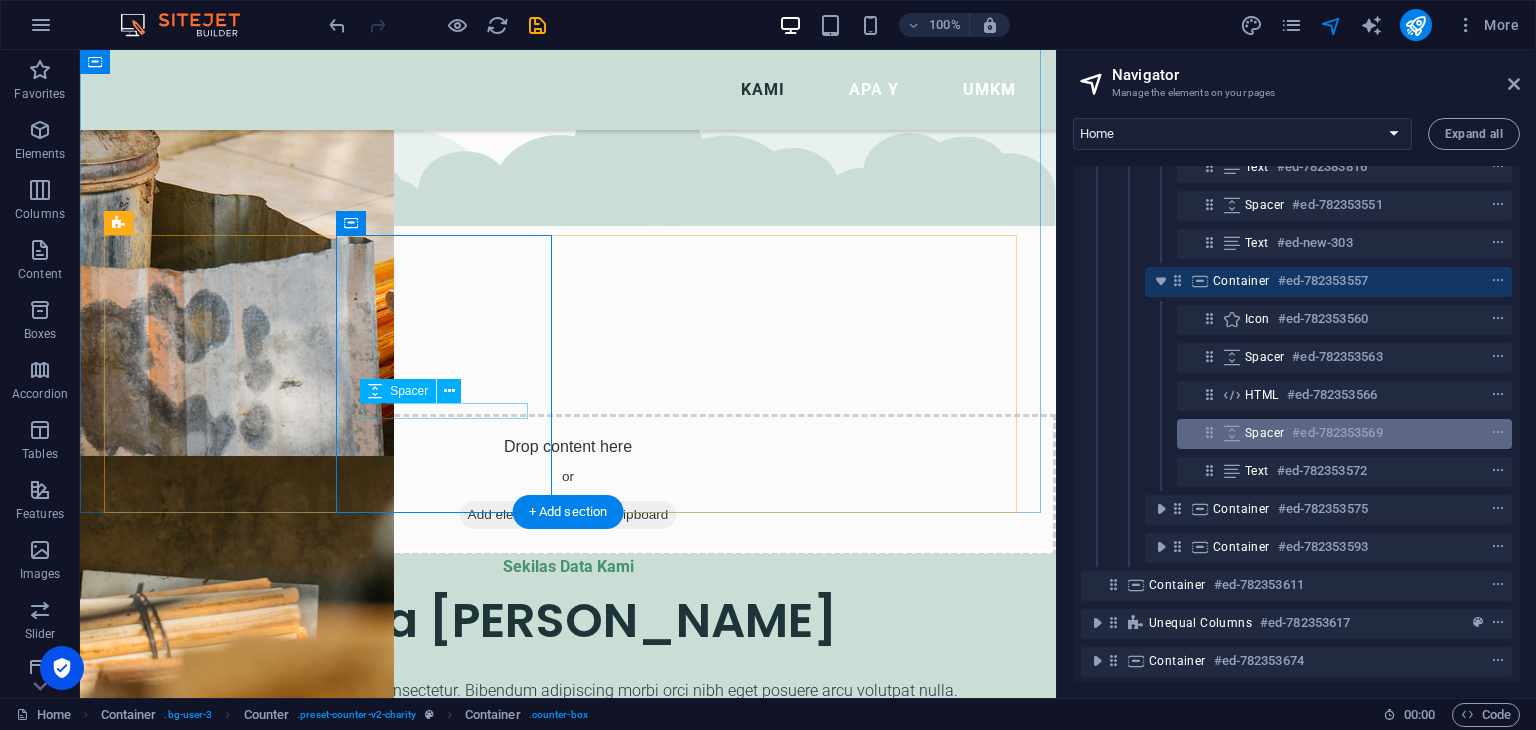 click on "Spacer" at bounding box center (1264, 433) 